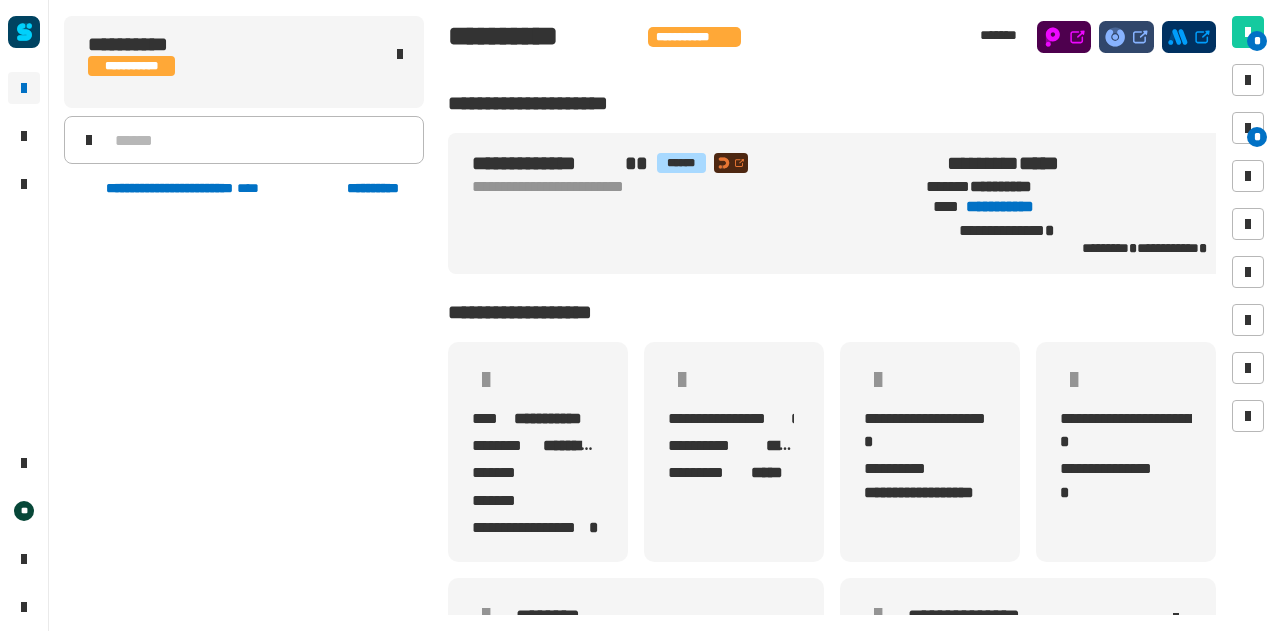 scroll, scrollTop: 0, scrollLeft: 0, axis: both 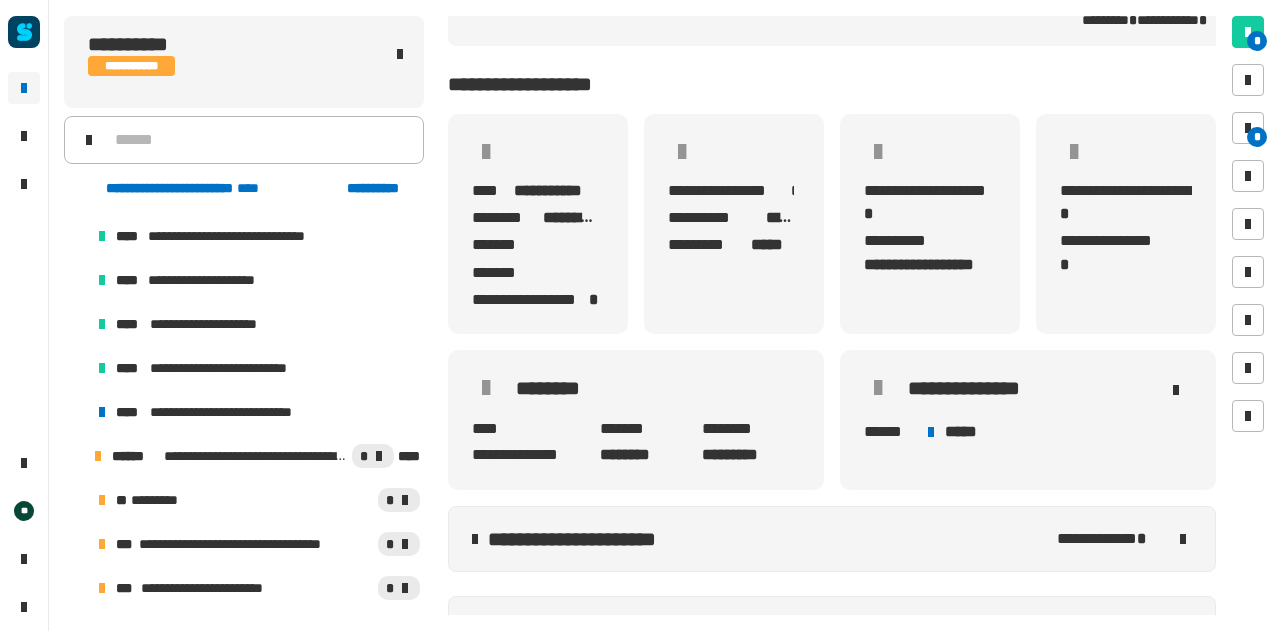 click on "**********" 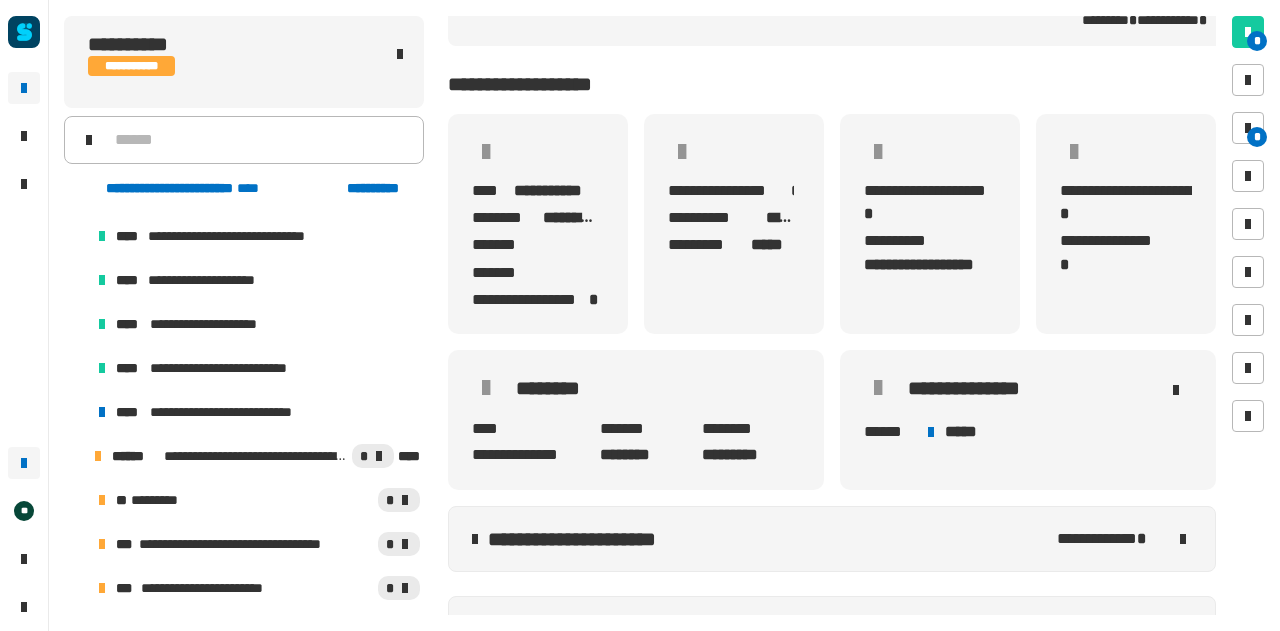 click 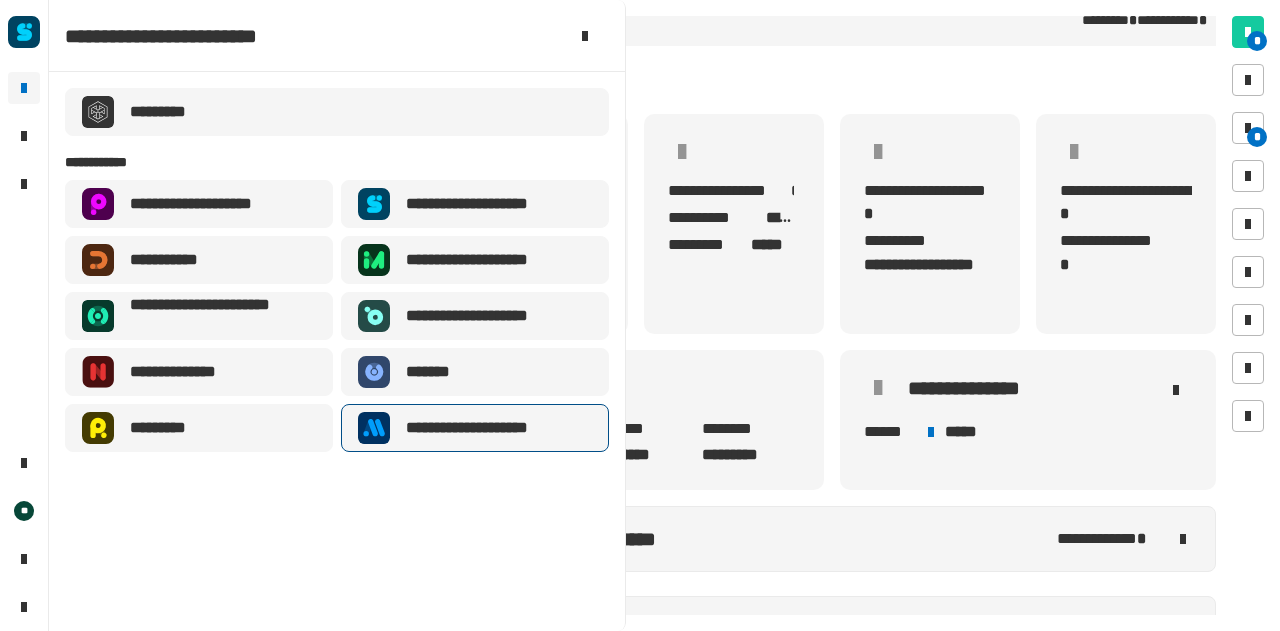 click on "**********" at bounding box center (491, 428) 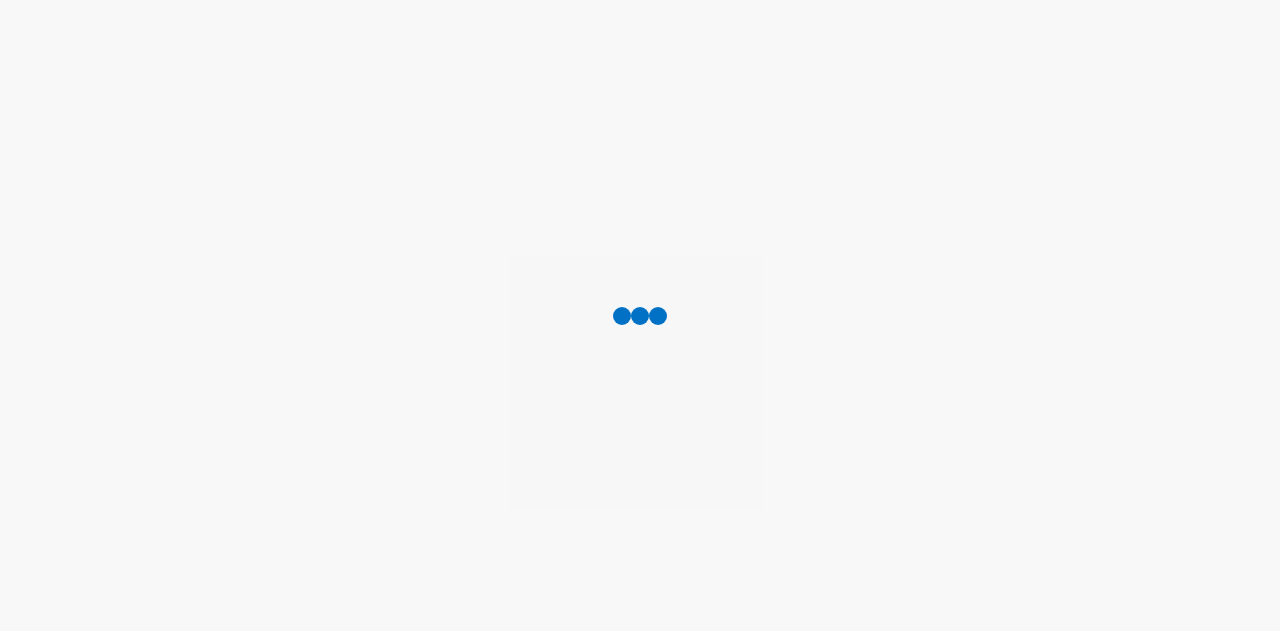 scroll, scrollTop: 0, scrollLeft: 0, axis: both 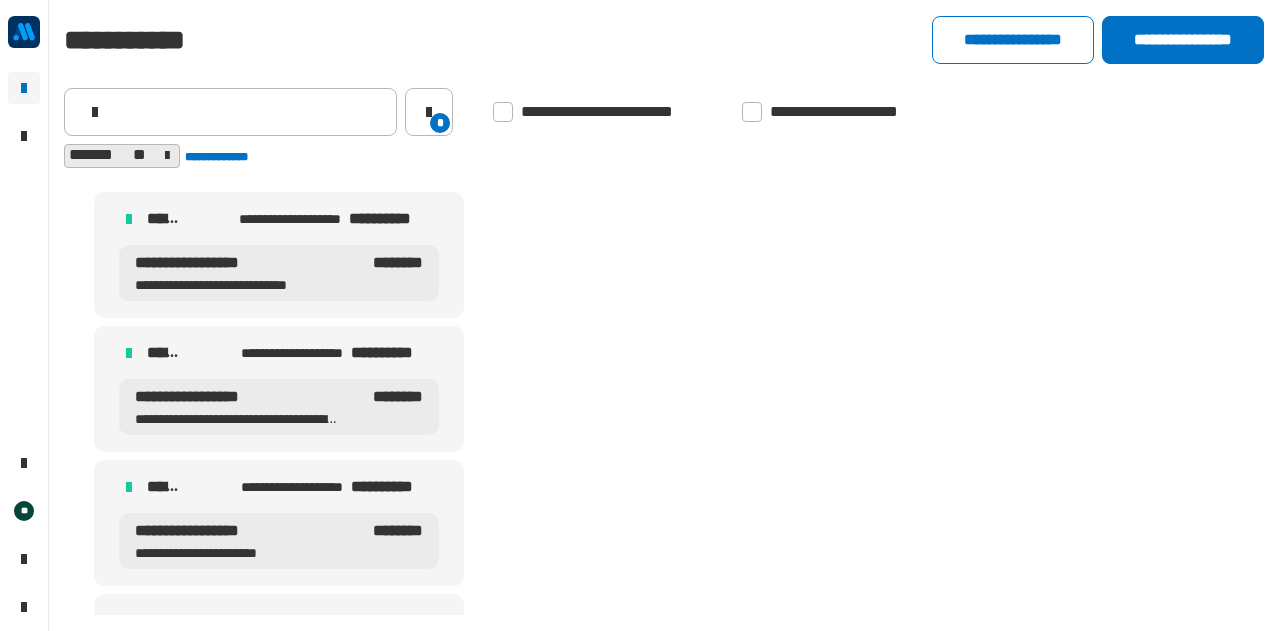 click 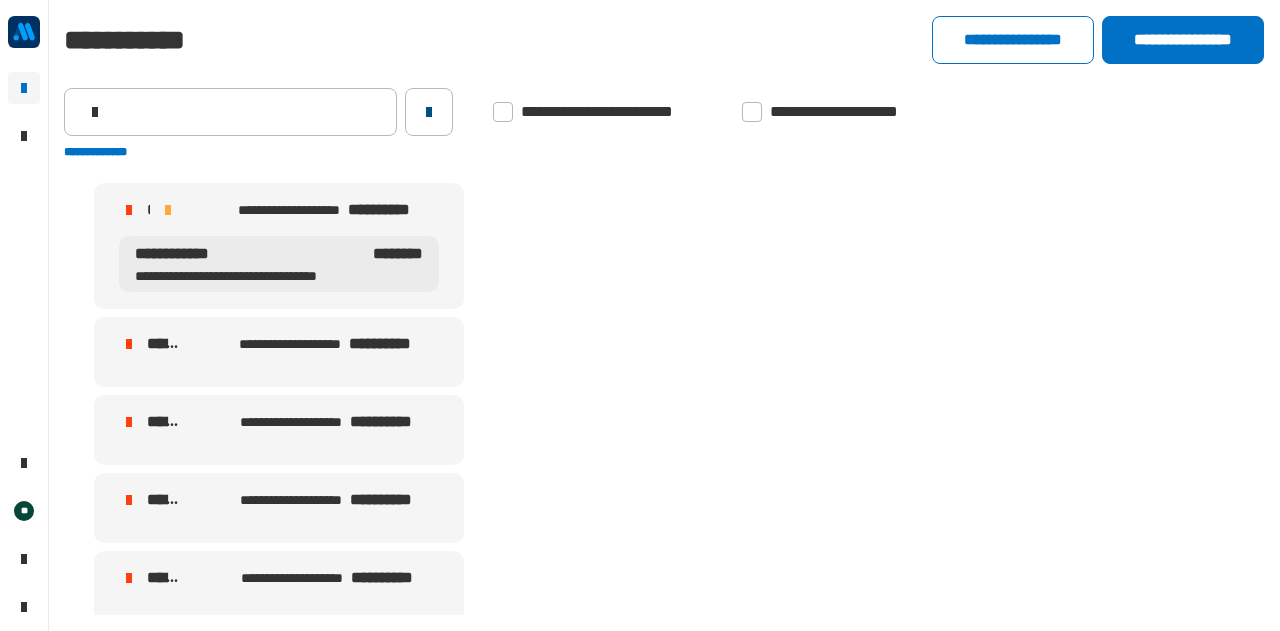 click 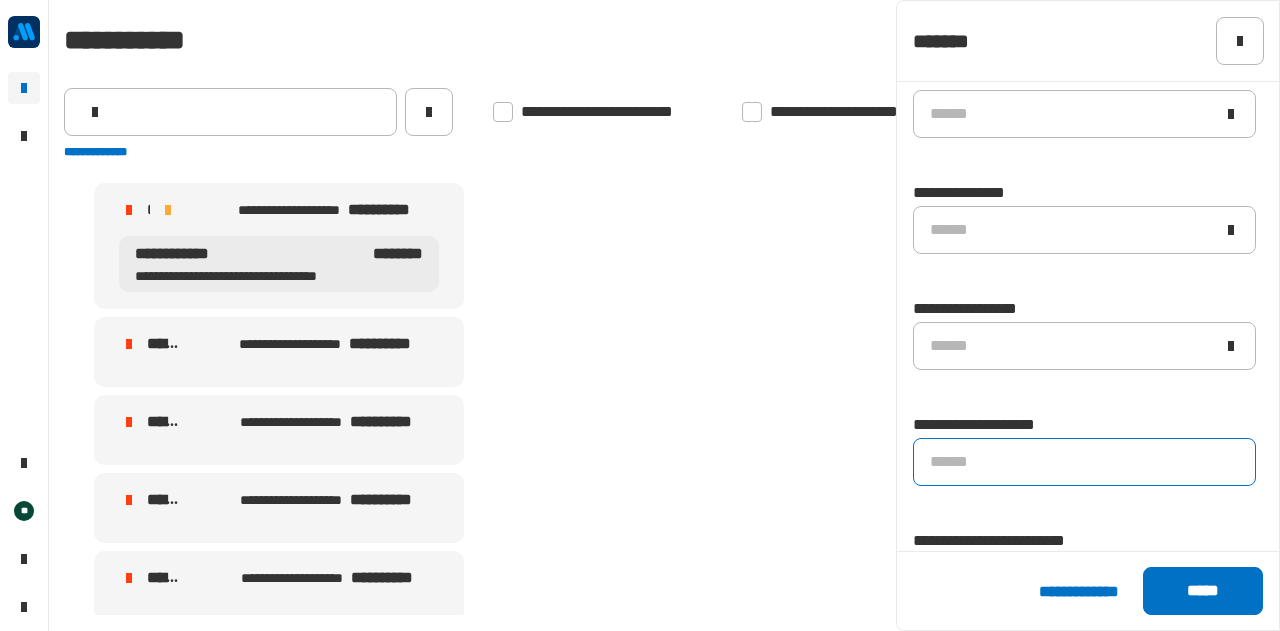 scroll, scrollTop: 1490, scrollLeft: 0, axis: vertical 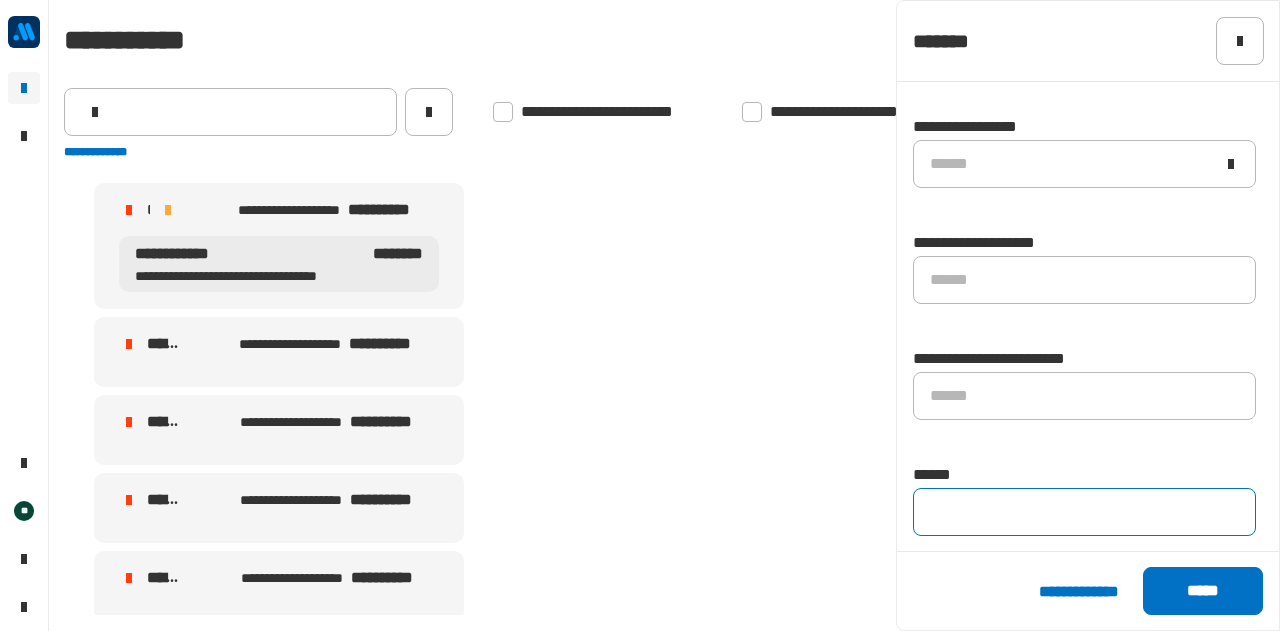 click 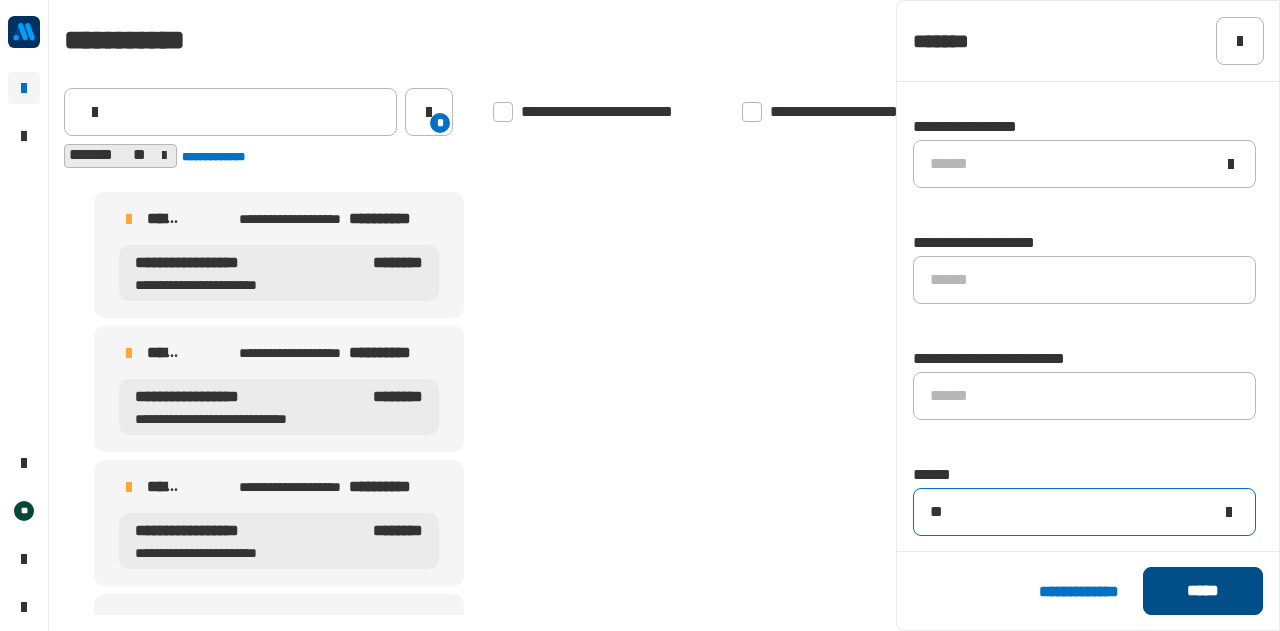 type on "**" 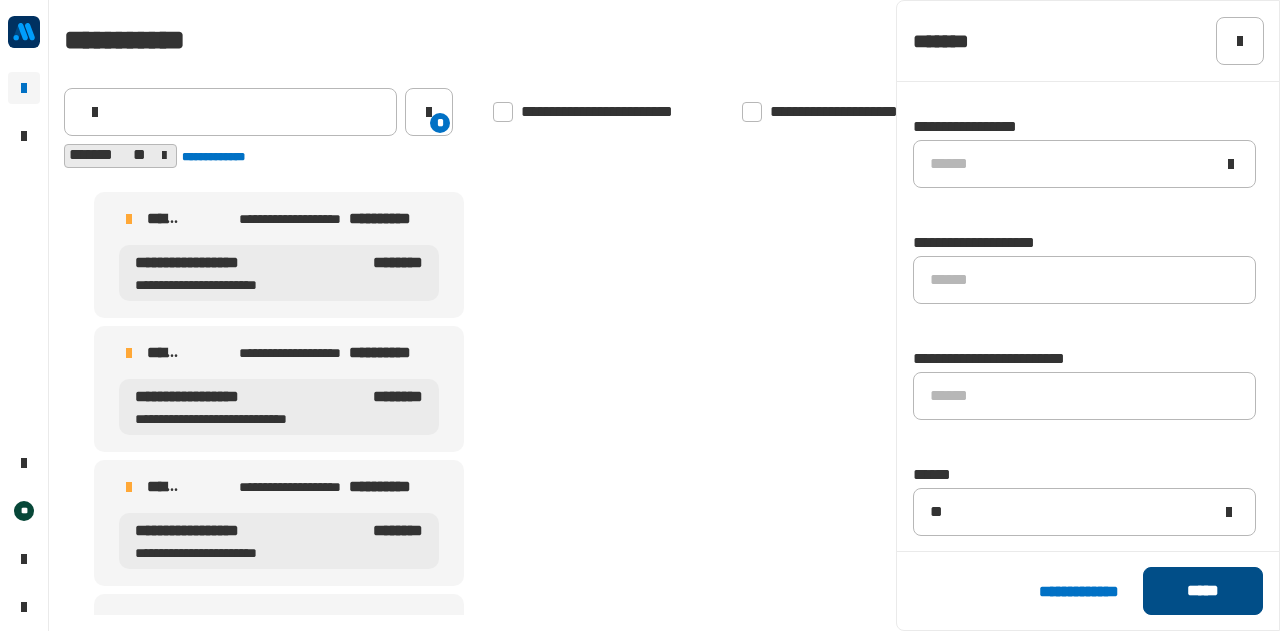 click on "*****" 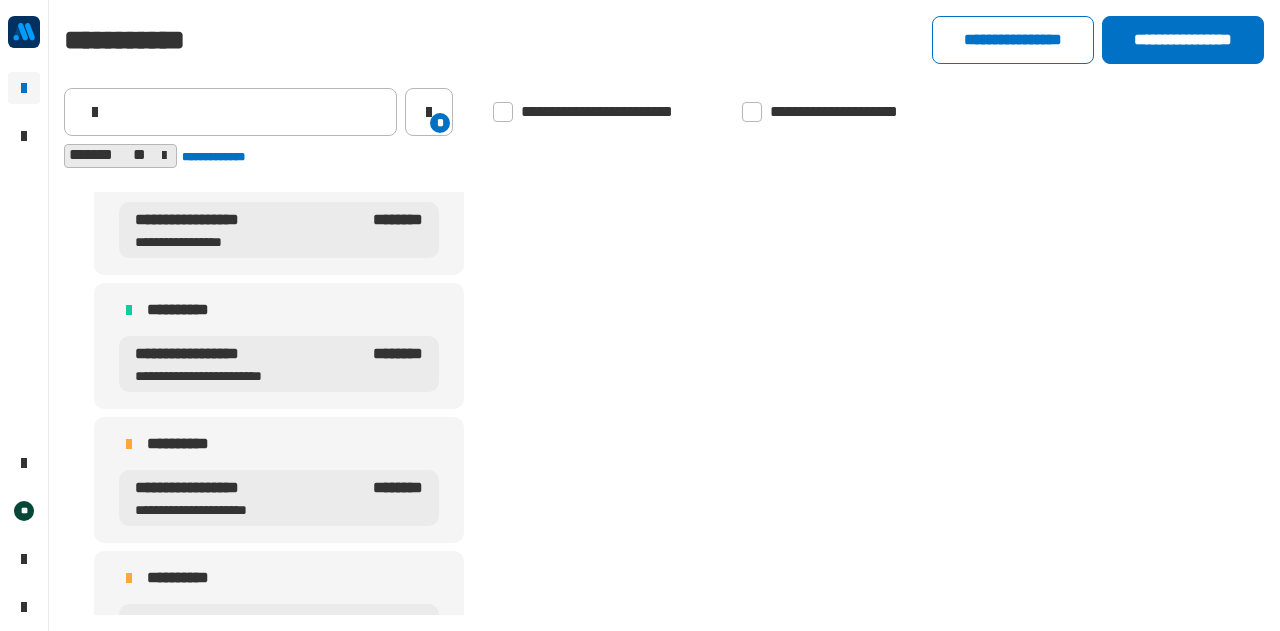 scroll, scrollTop: 777, scrollLeft: 0, axis: vertical 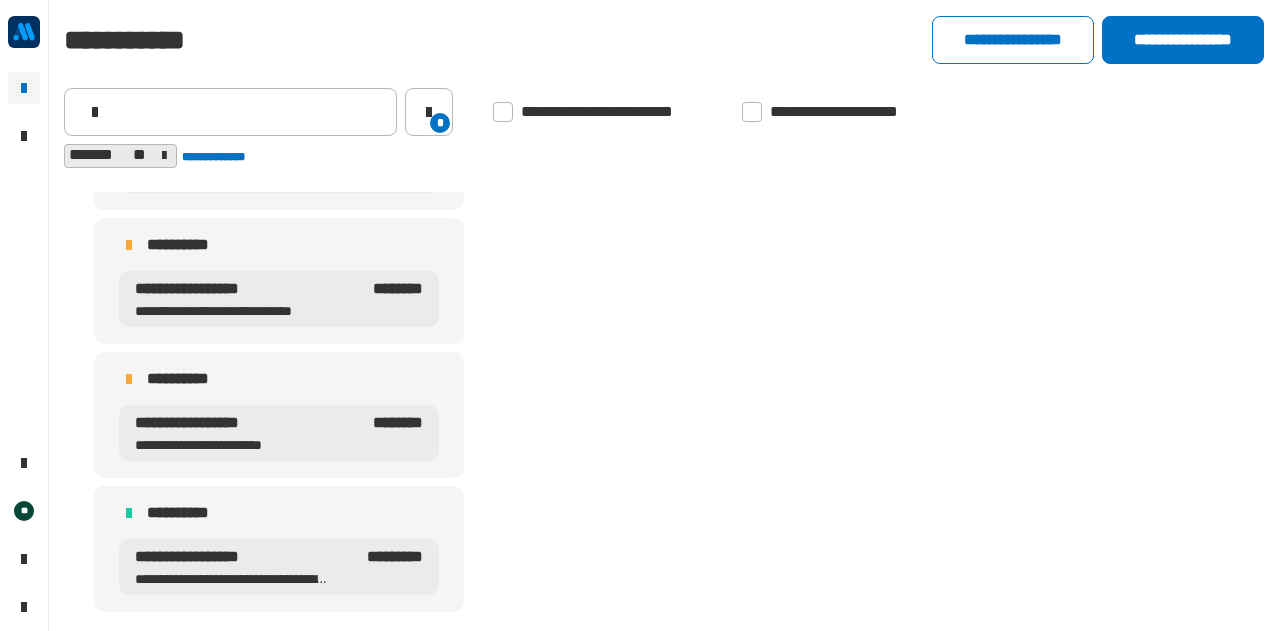 click on "**********" at bounding box center (248, 433) 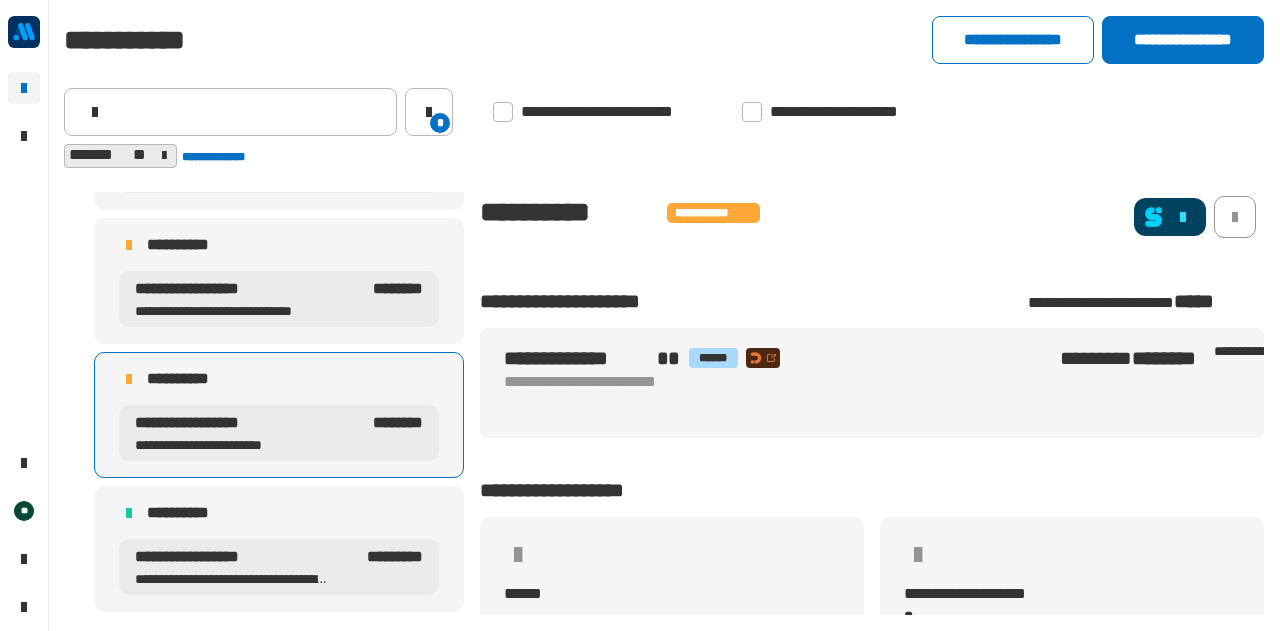 click 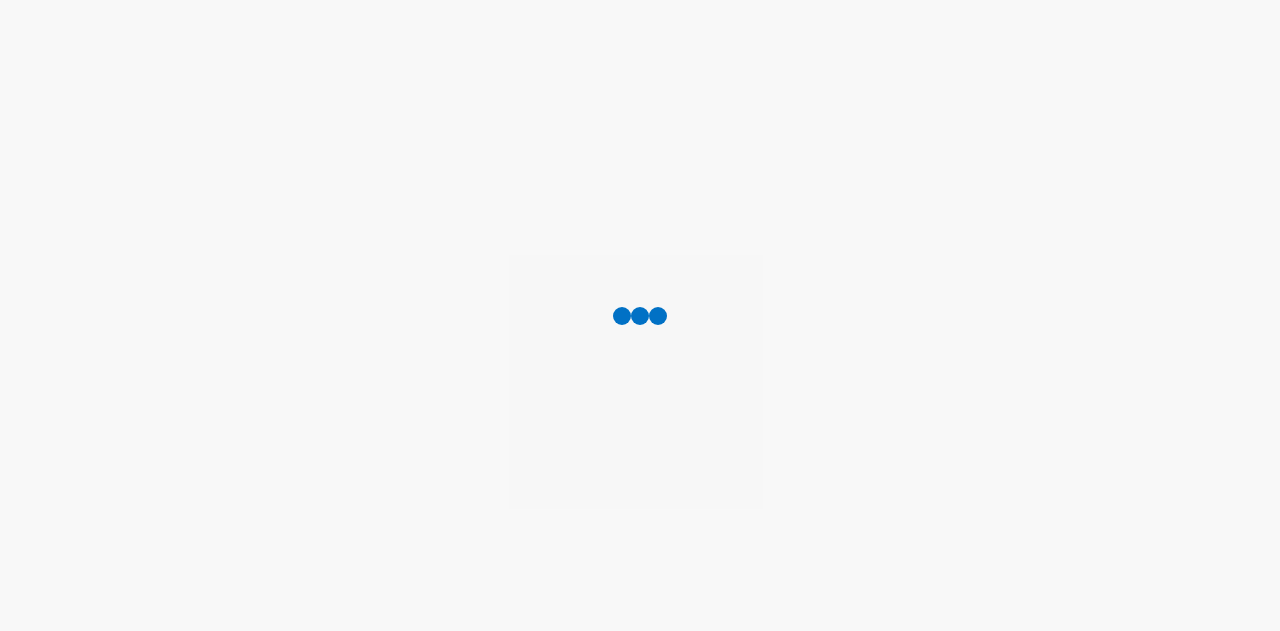 scroll, scrollTop: 0, scrollLeft: 0, axis: both 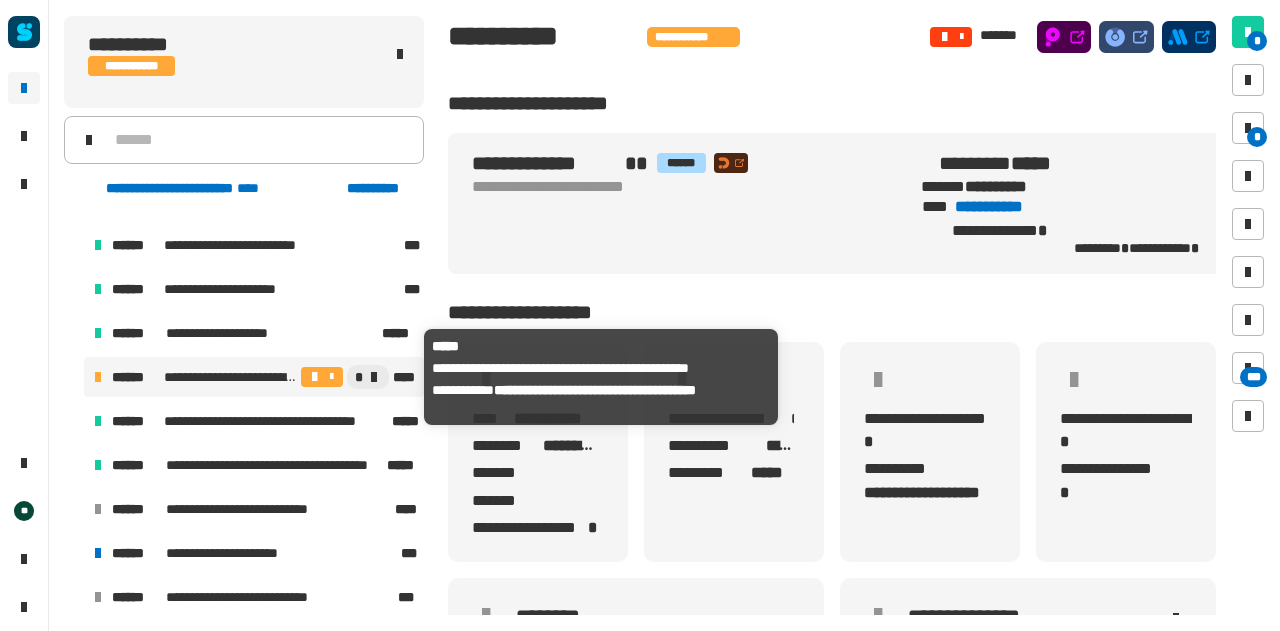 click on "**********" at bounding box center [230, 377] 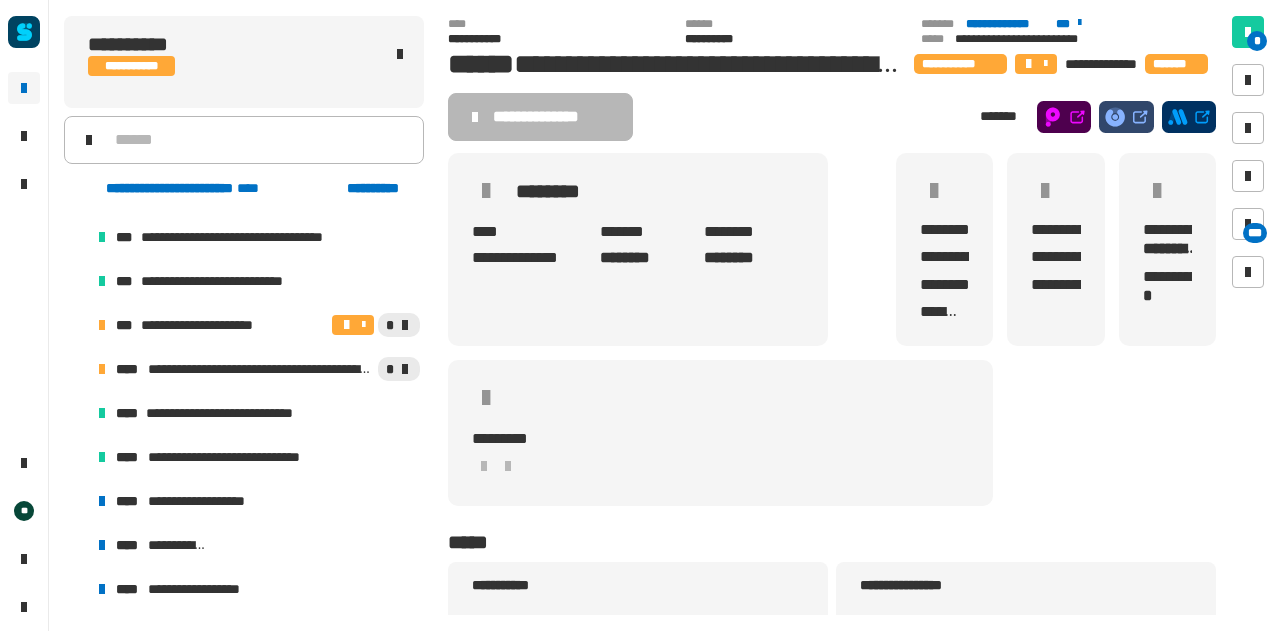 scroll, scrollTop: 964, scrollLeft: 0, axis: vertical 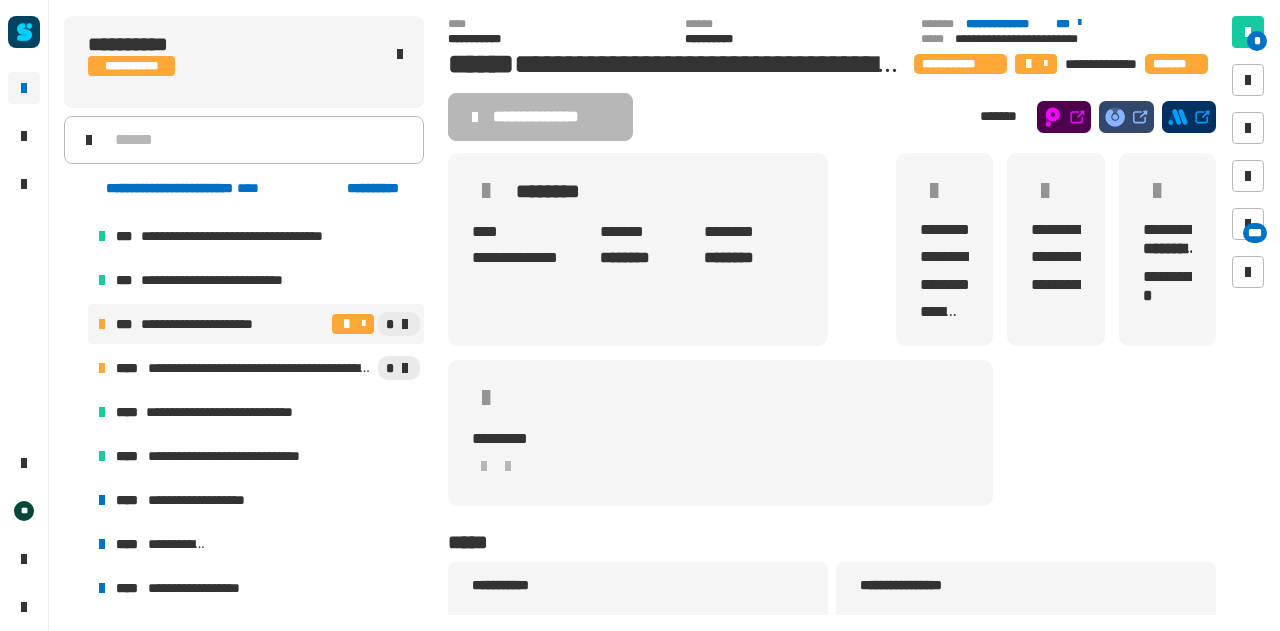 click on "**********" at bounding box center (256, 324) 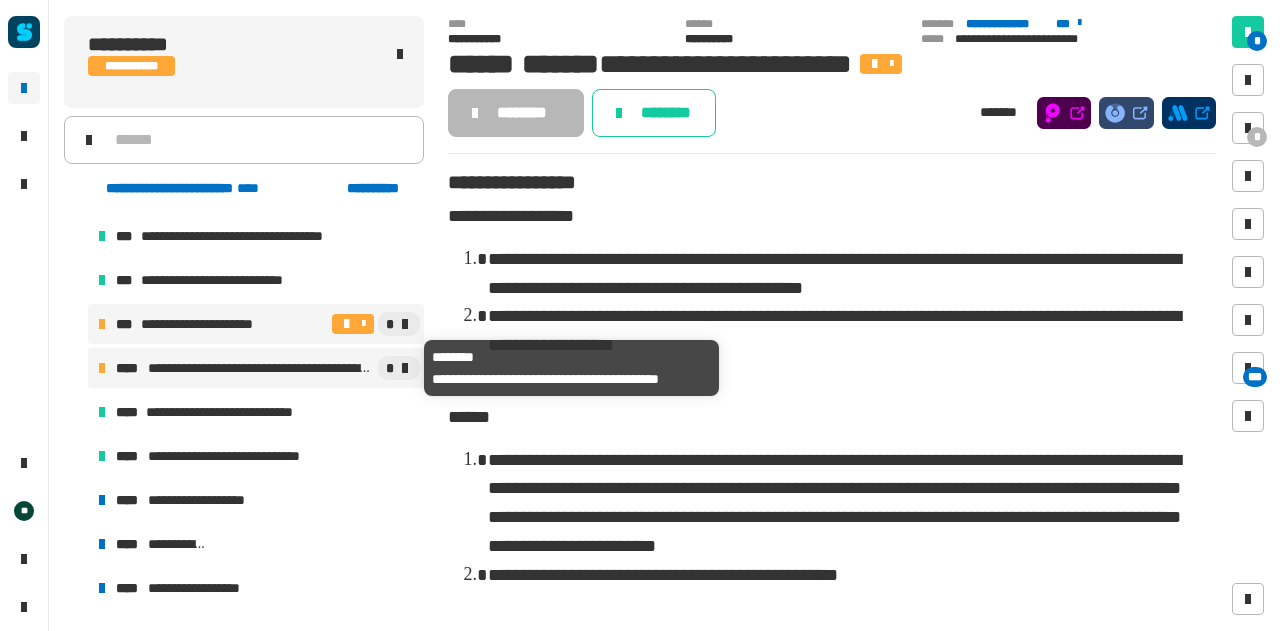 click on "**********" at bounding box center (261, 368) 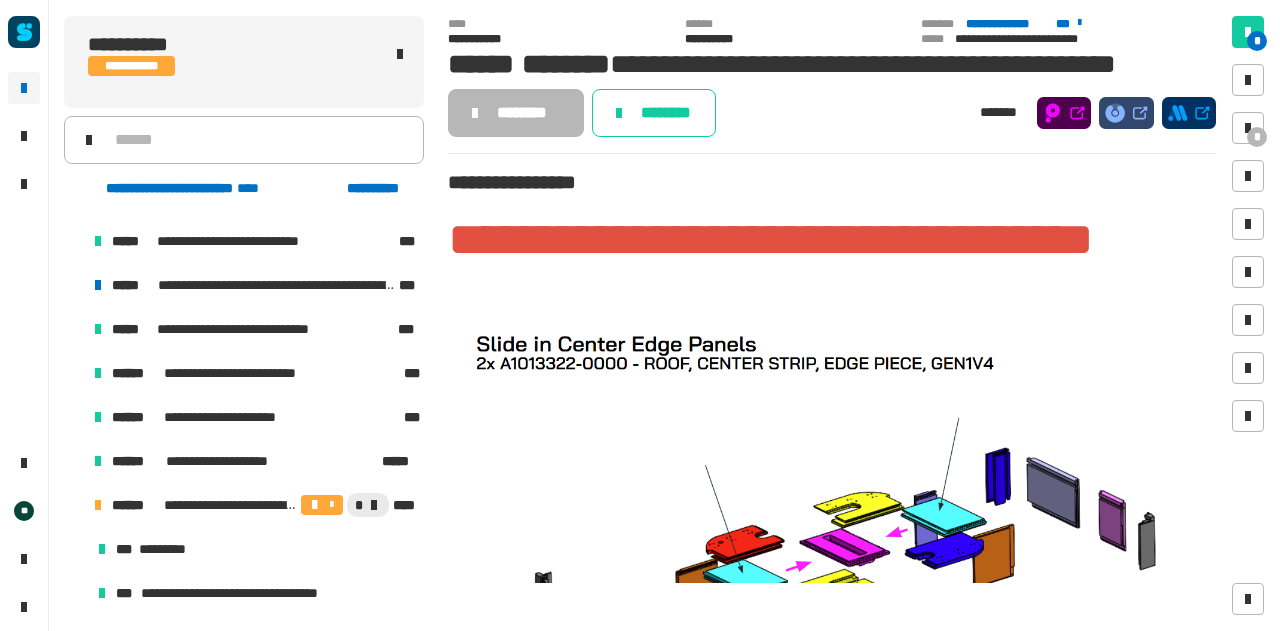 scroll, scrollTop: 424, scrollLeft: 0, axis: vertical 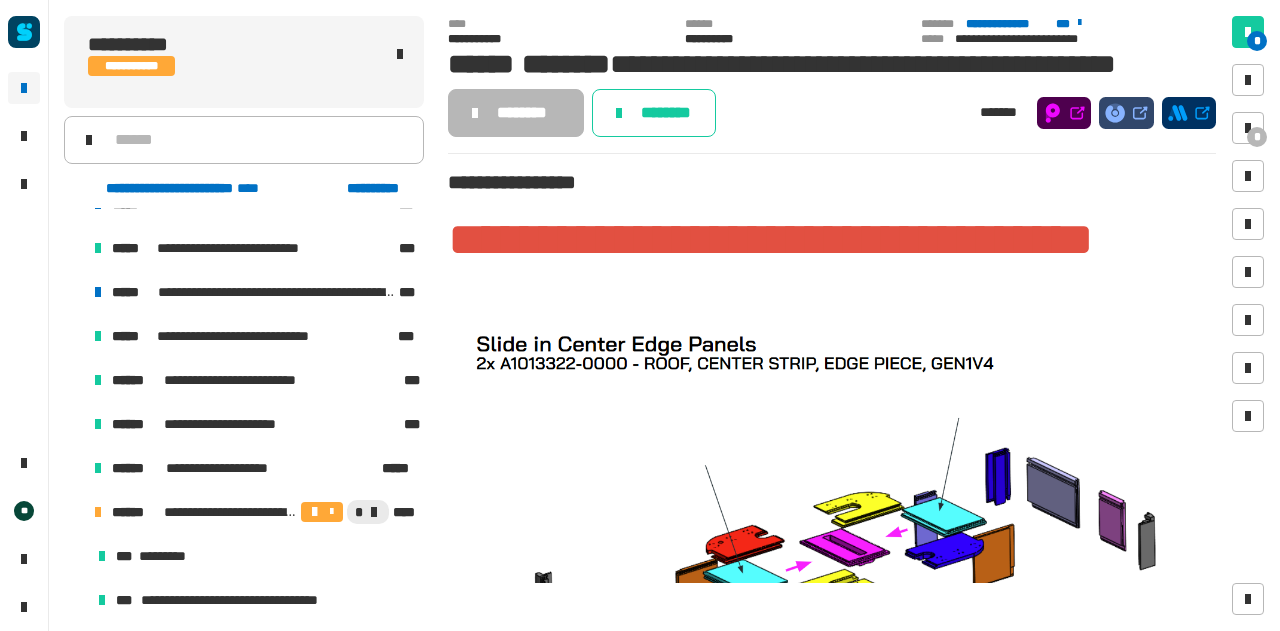 click at bounding box center [74, 512] 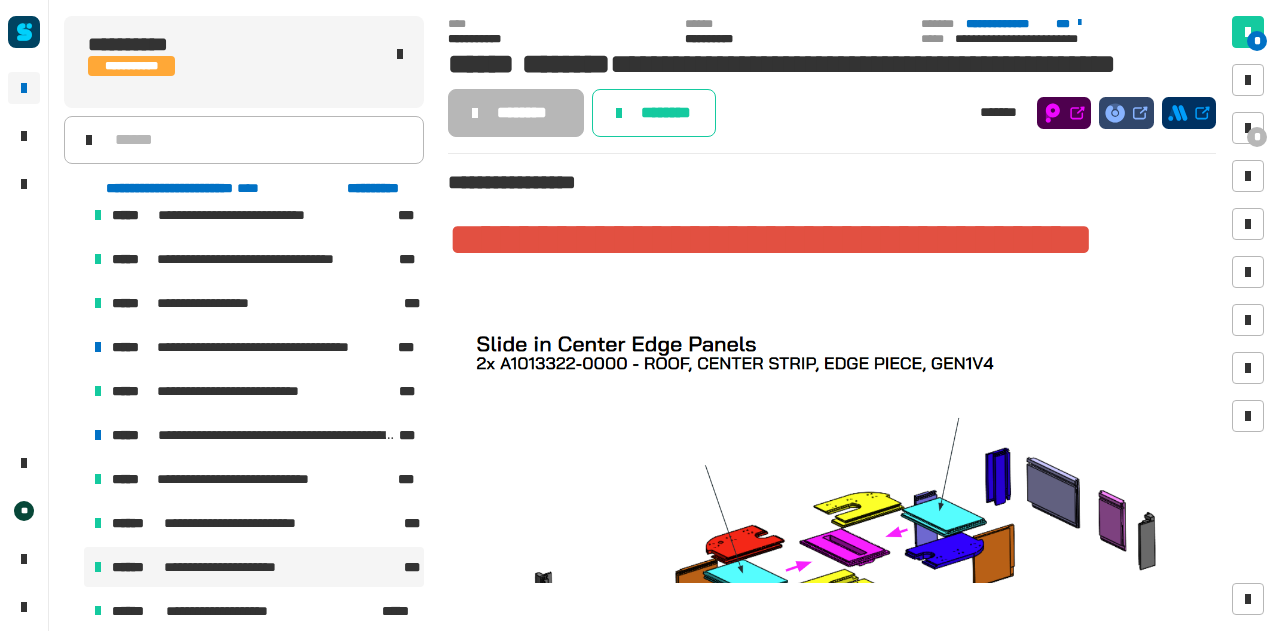 scroll, scrollTop: 267, scrollLeft: 0, axis: vertical 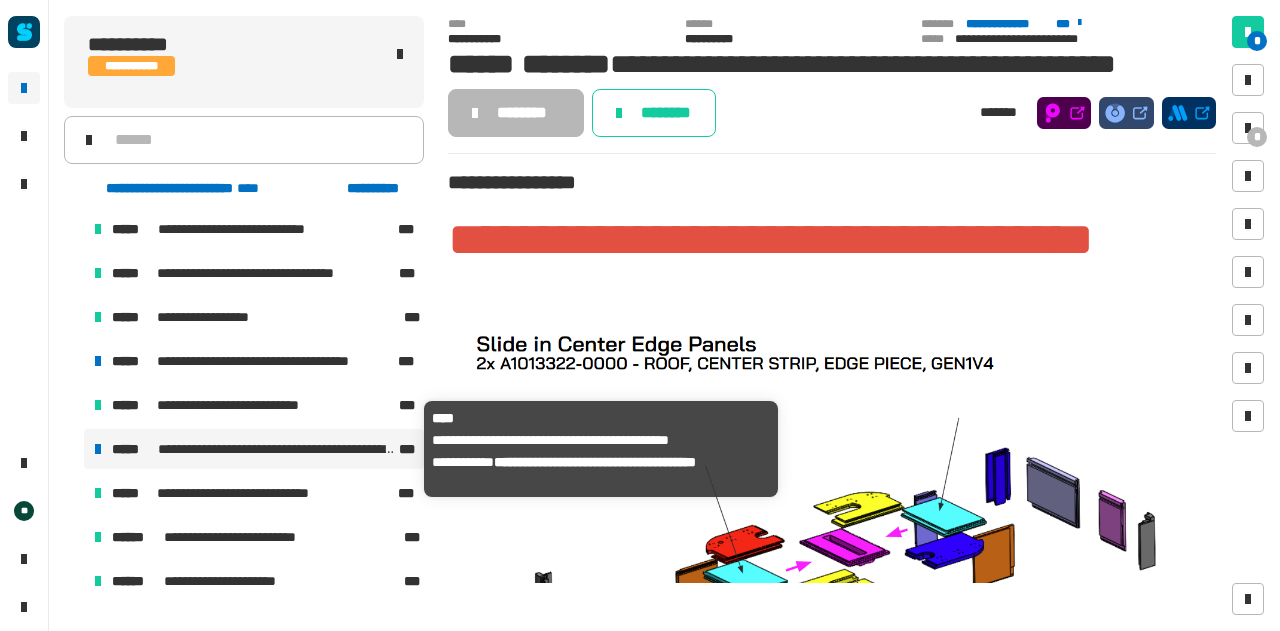 click on "**********" at bounding box center (276, 449) 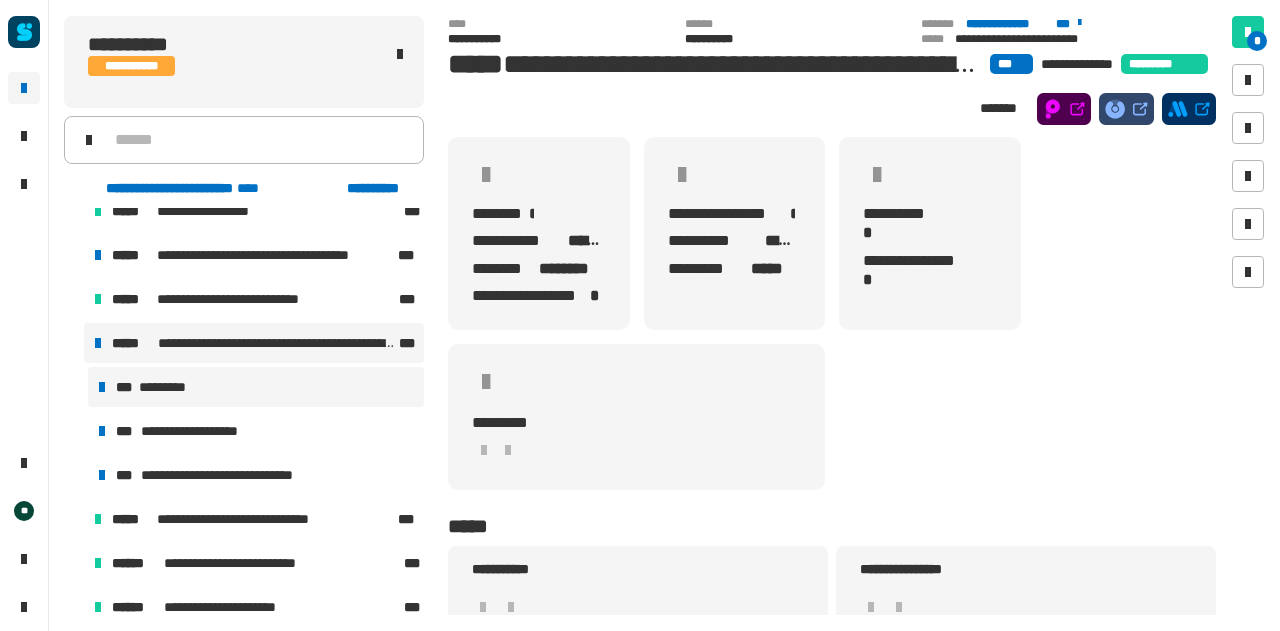 click on "**********" at bounding box center [231, 475] 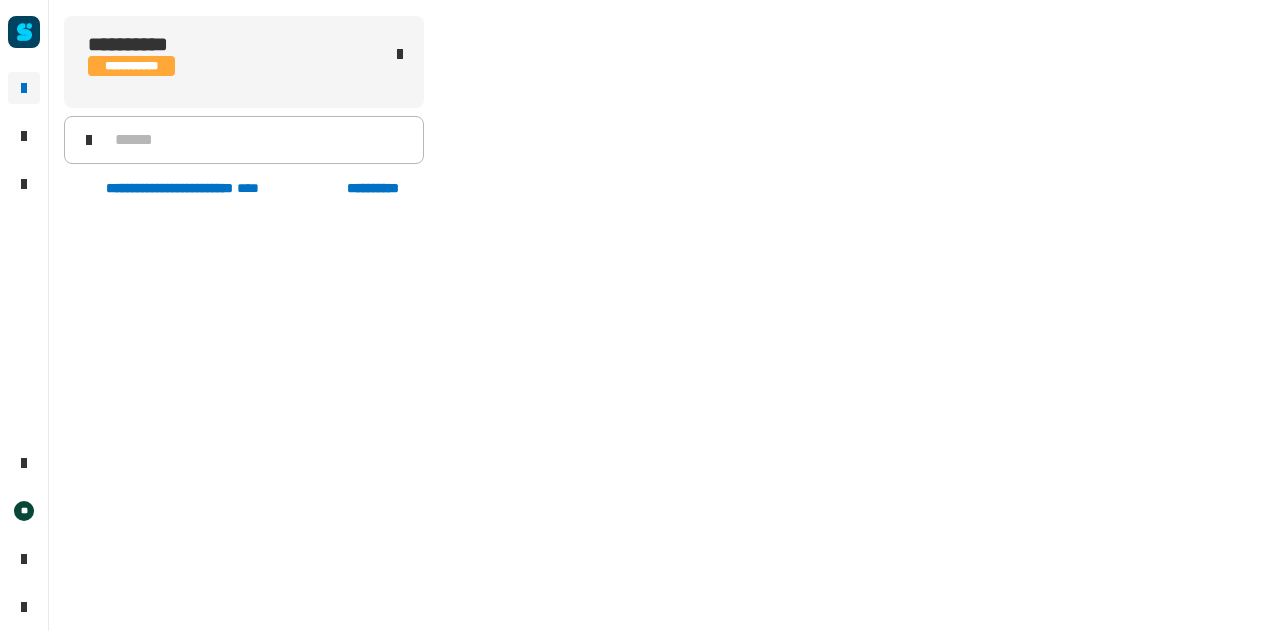 scroll, scrollTop: 436, scrollLeft: 0, axis: vertical 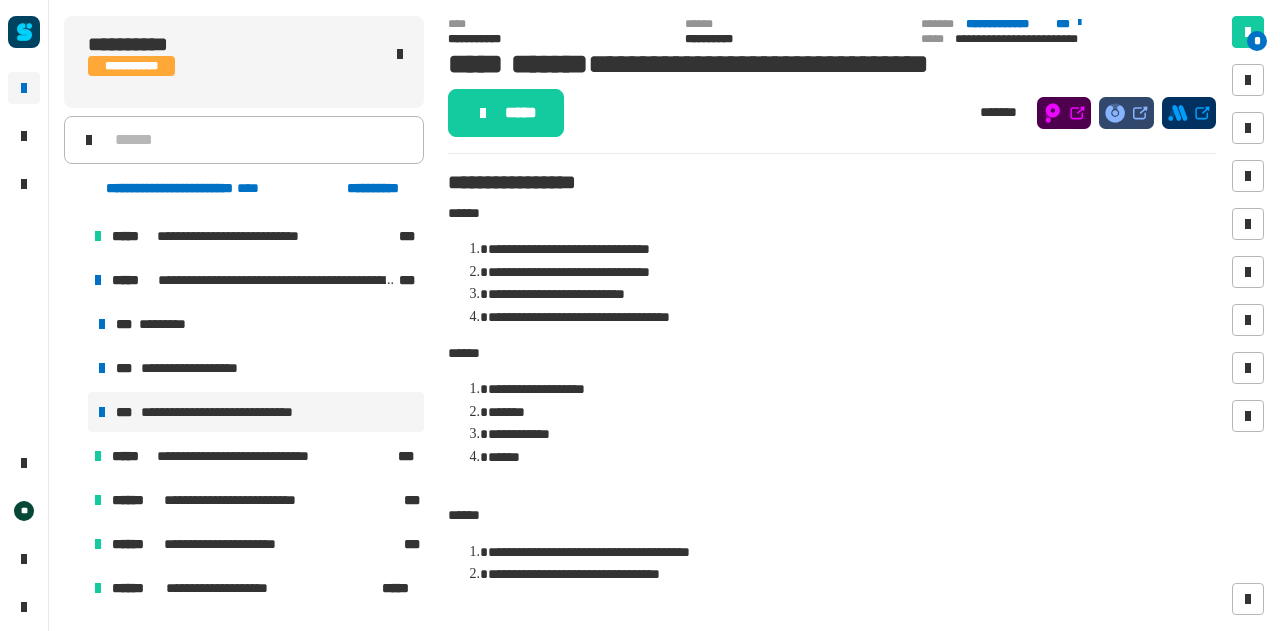 click at bounding box center (74, 280) 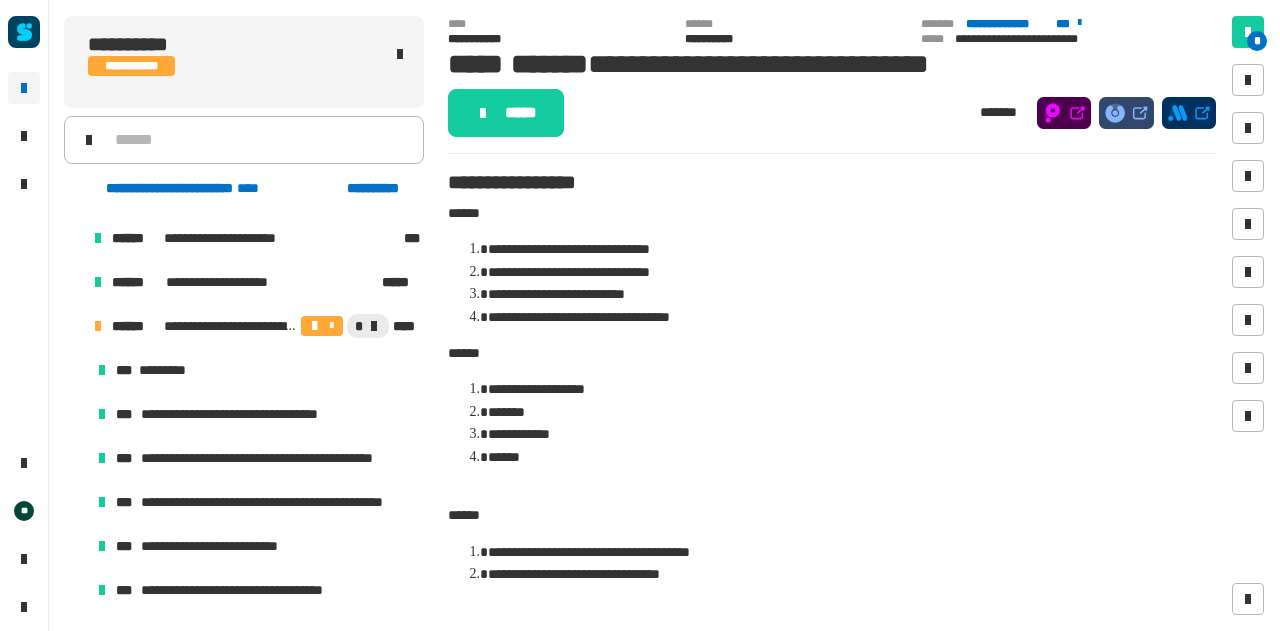 scroll, scrollTop: 662, scrollLeft: 0, axis: vertical 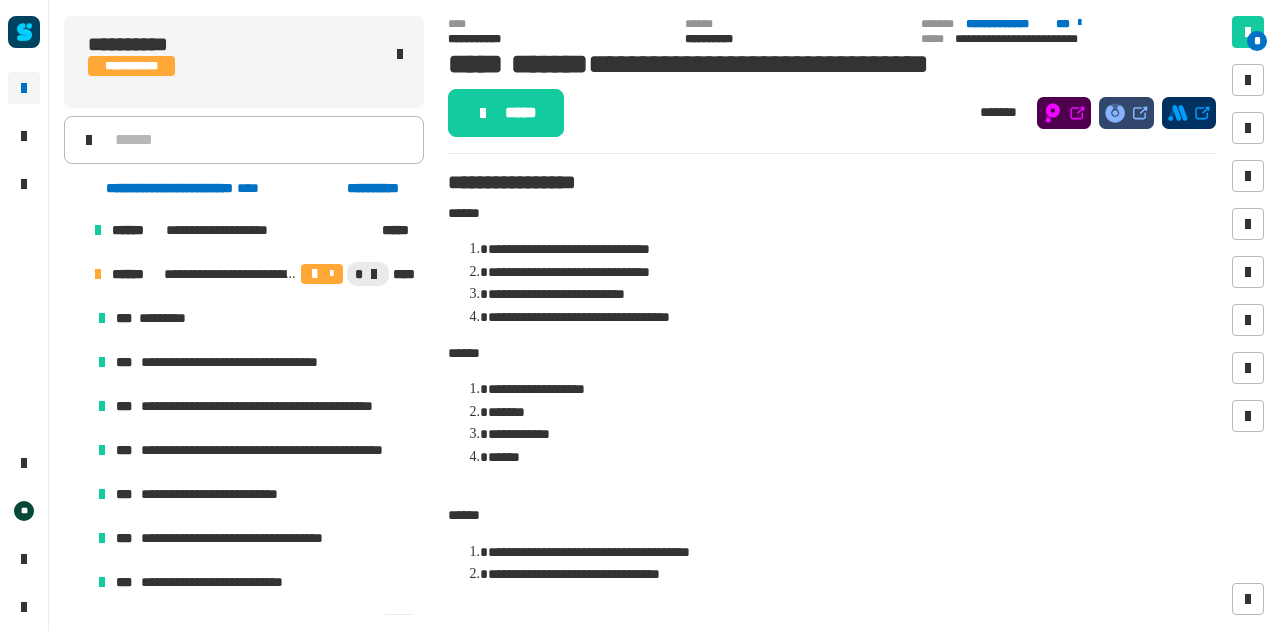click at bounding box center [74, 274] 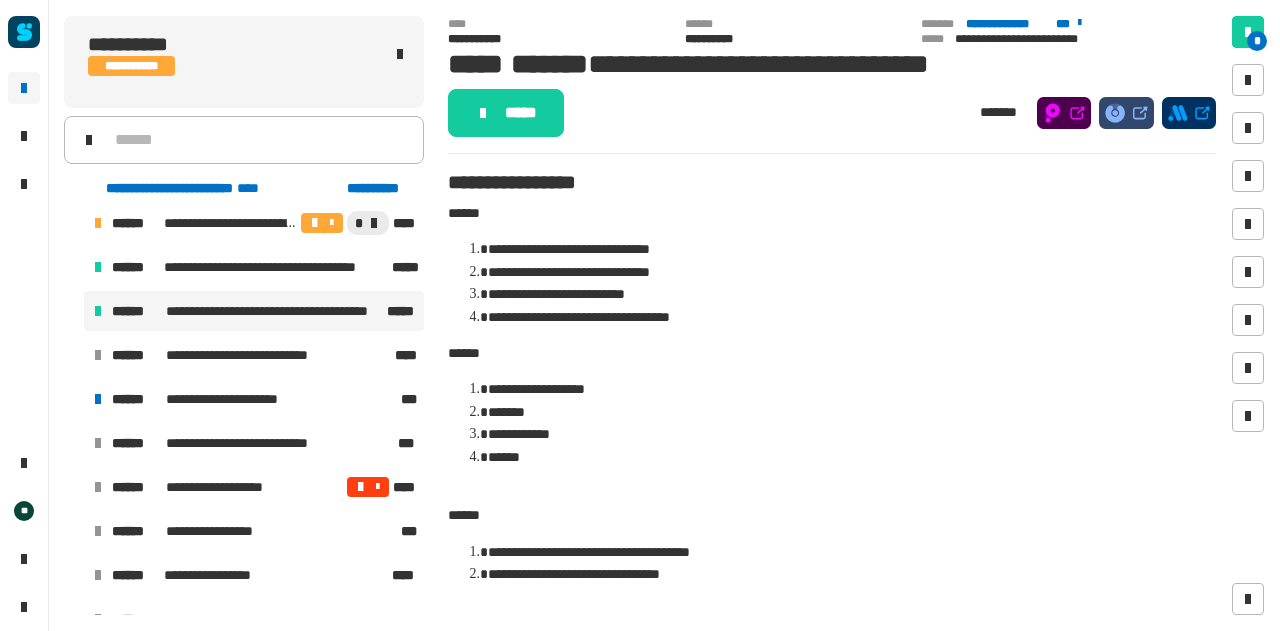 scroll, scrollTop: 720, scrollLeft: 0, axis: vertical 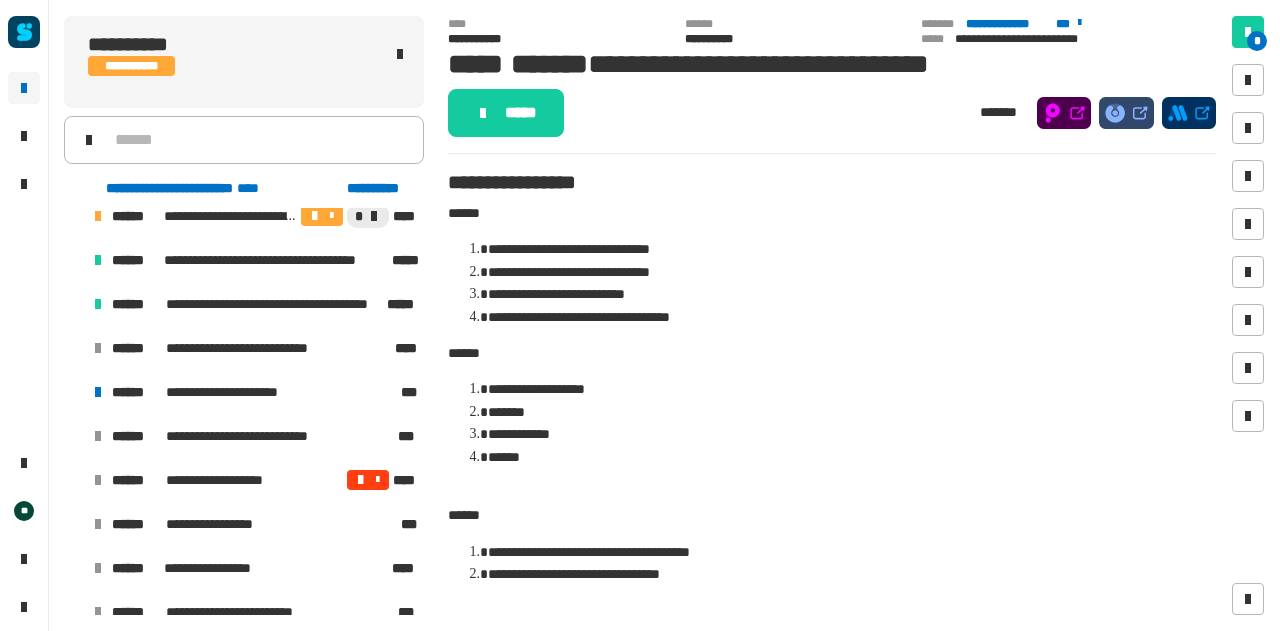 click on "**********" at bounding box center [254, 348] 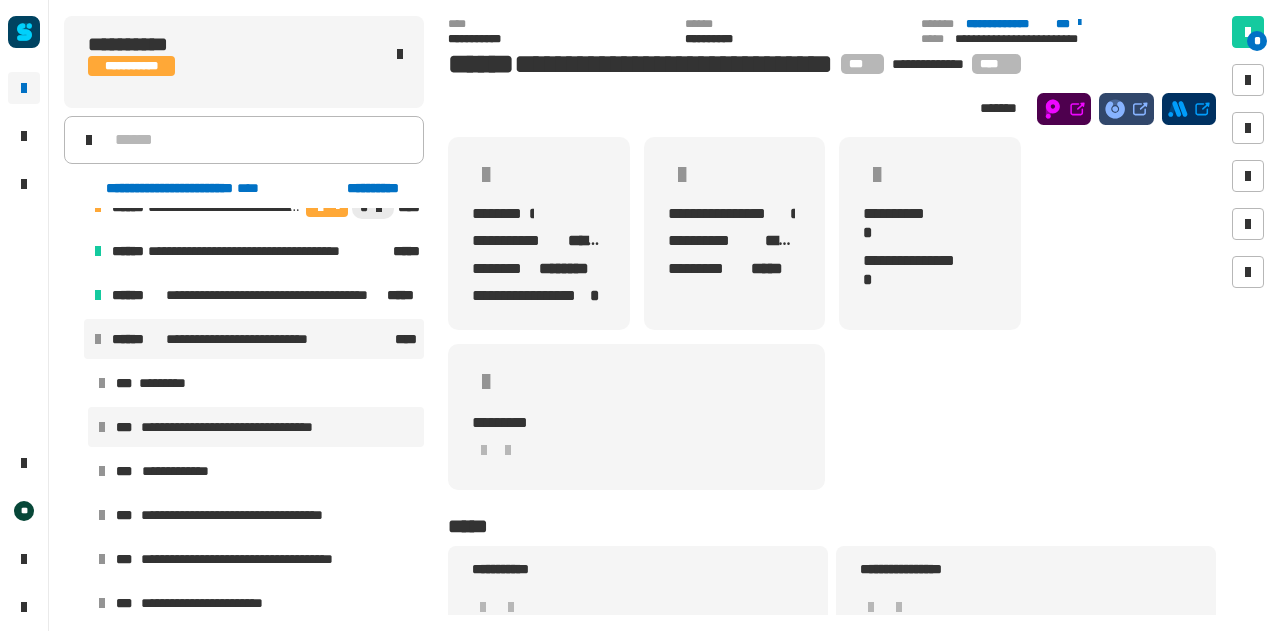 scroll, scrollTop: 729, scrollLeft: 0, axis: vertical 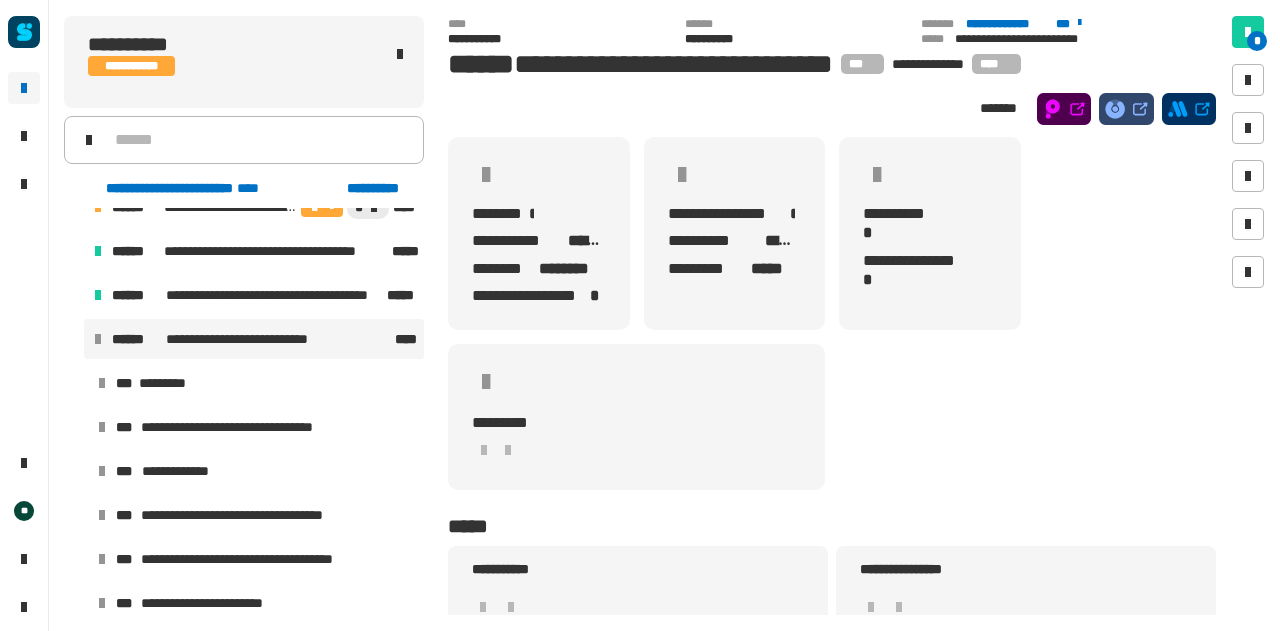 click at bounding box center (74, 339) 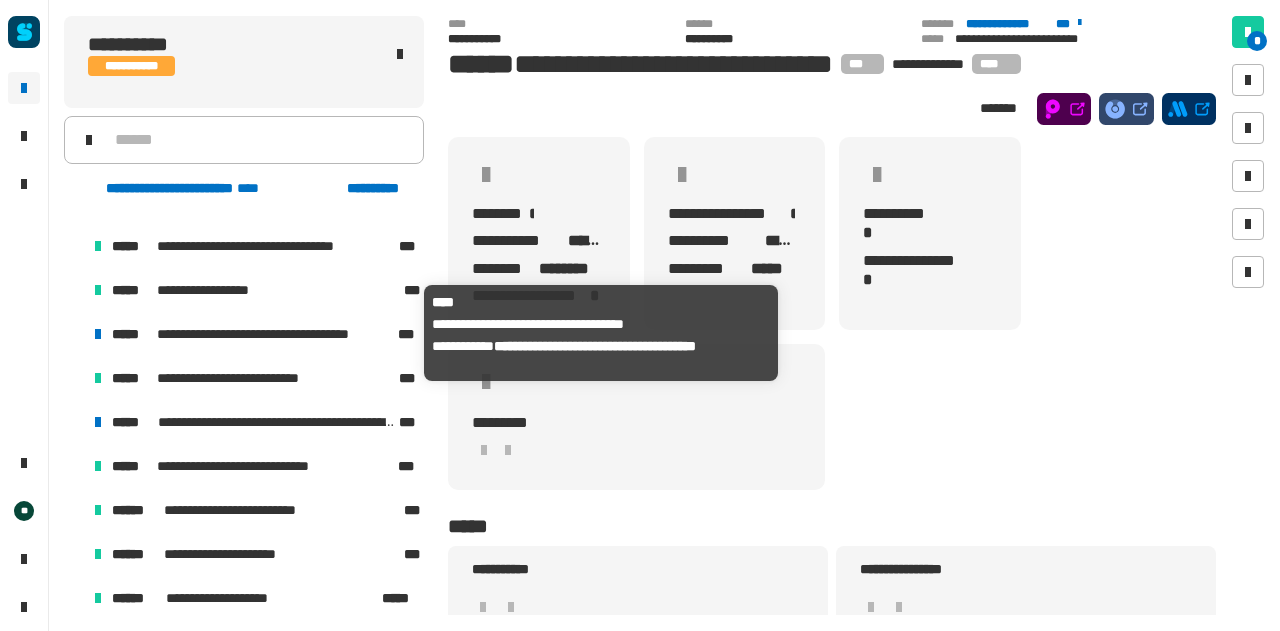 scroll, scrollTop: 254, scrollLeft: 0, axis: vertical 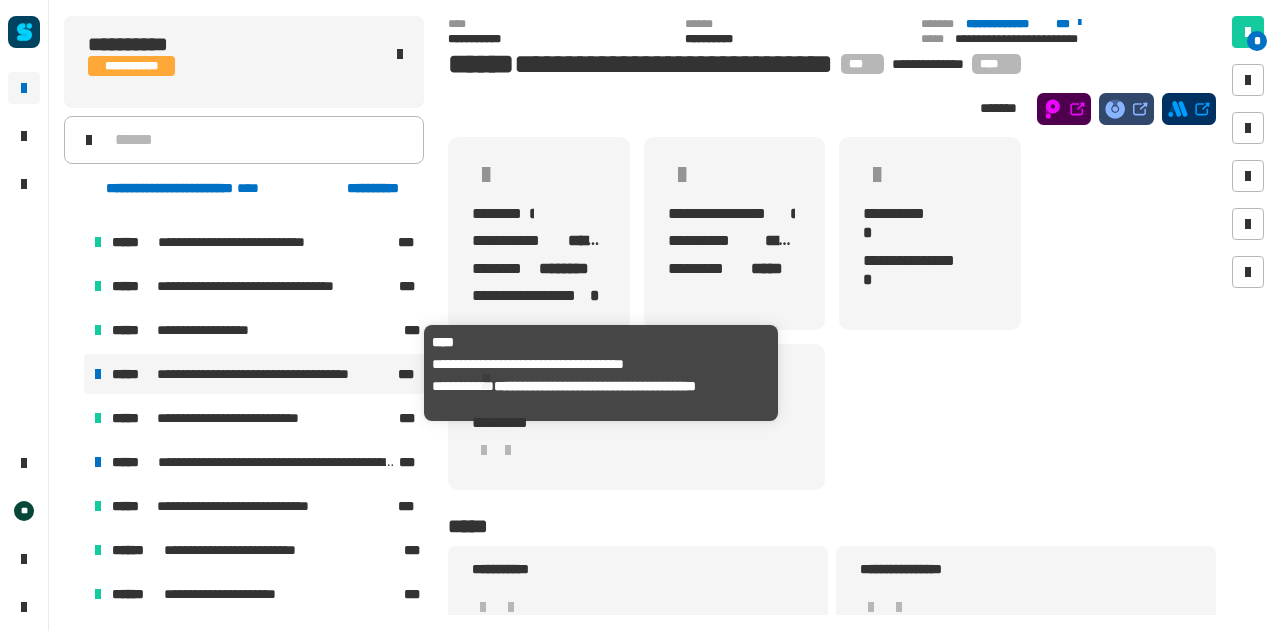 click on "**********" at bounding box center (276, 374) 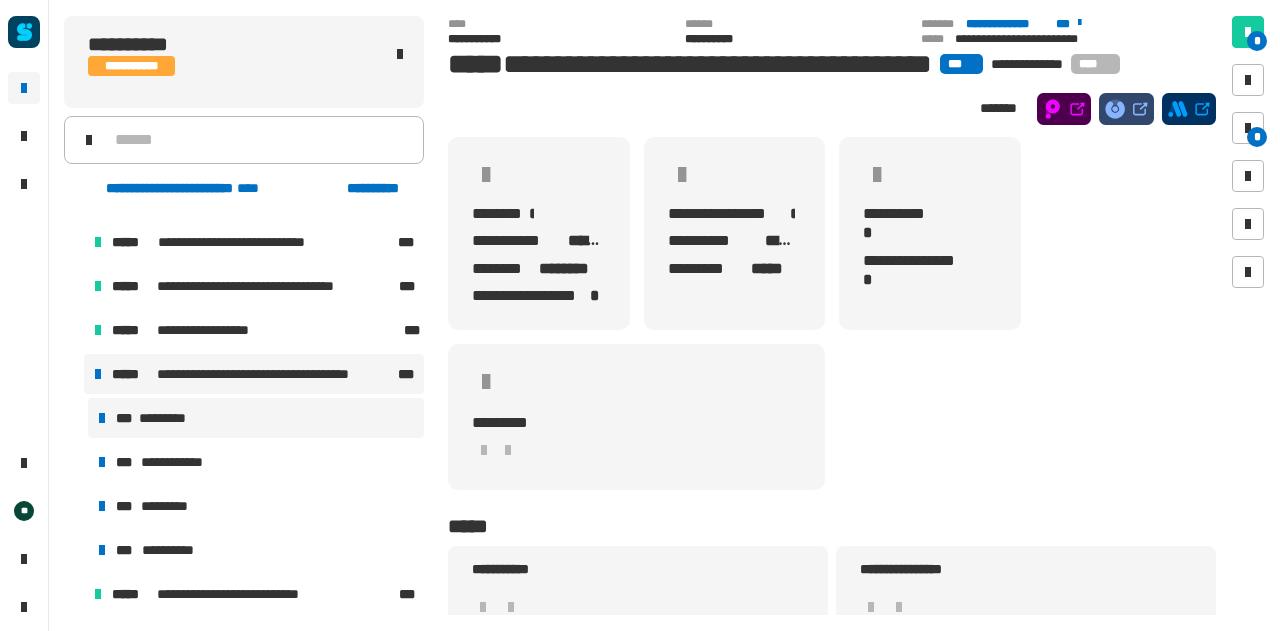 click on "*** *********" at bounding box center (256, 418) 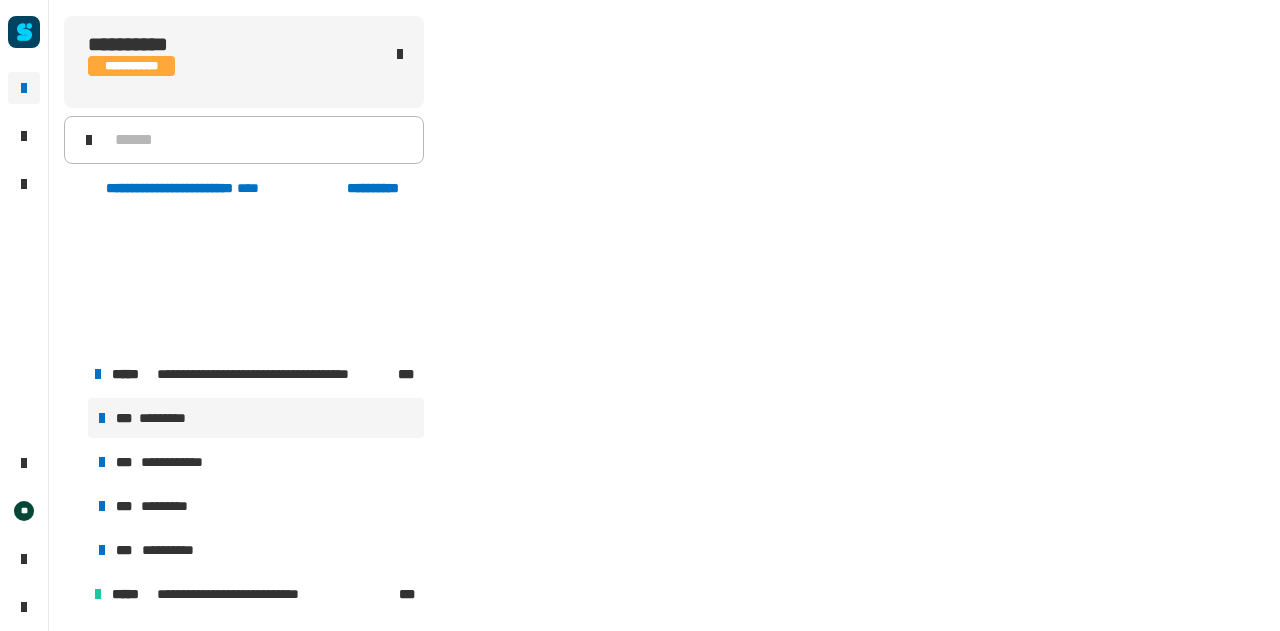 scroll, scrollTop: 612, scrollLeft: 0, axis: vertical 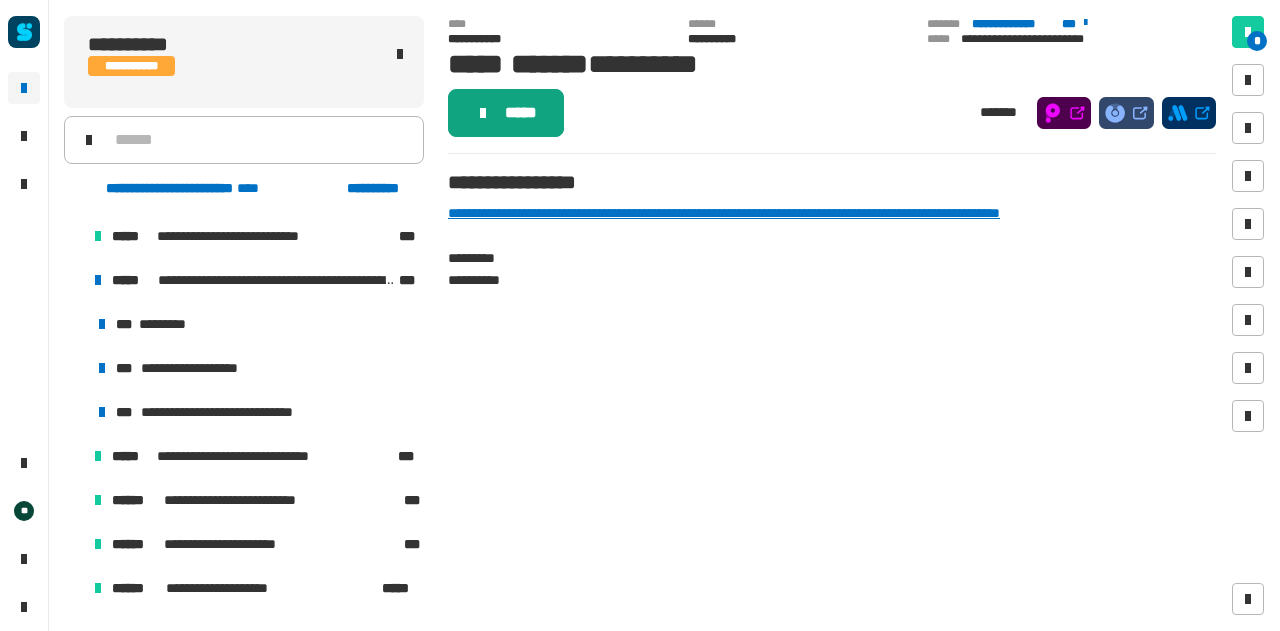 click on "*****" 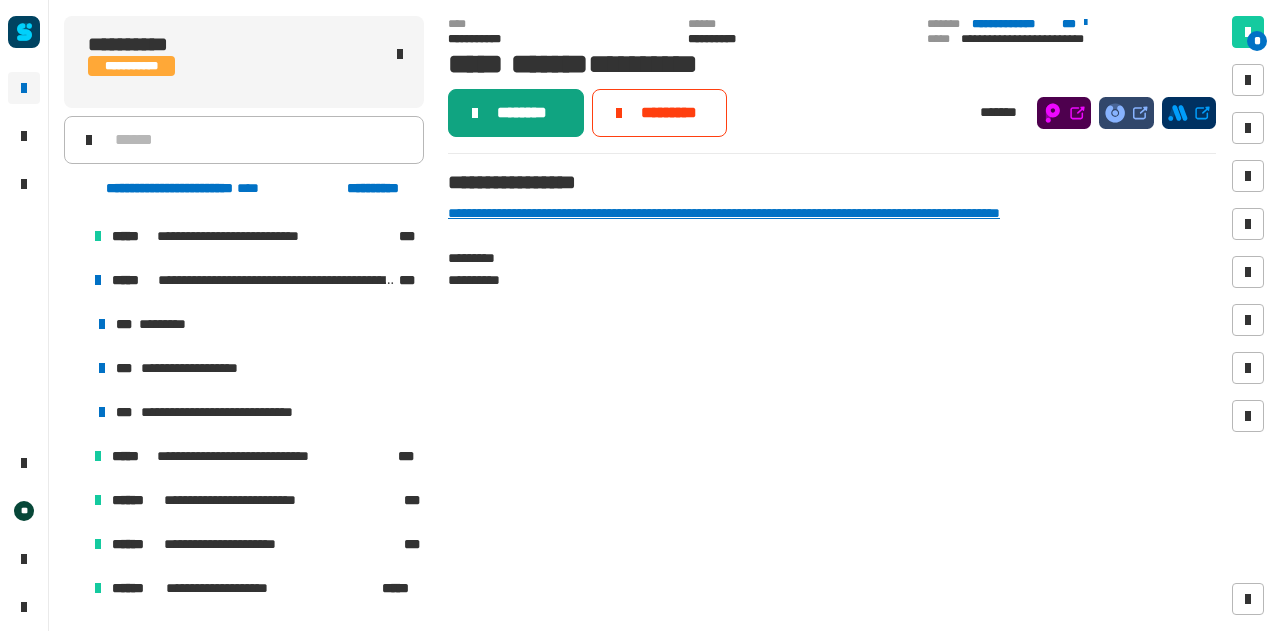 click on "********" 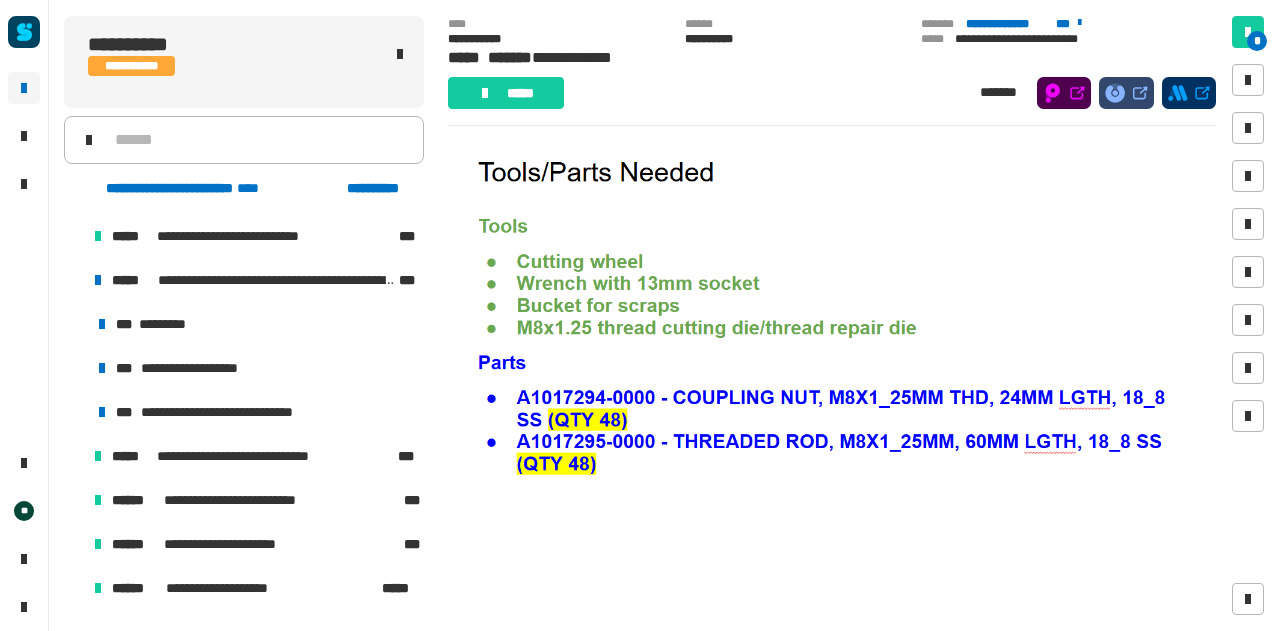 scroll, scrollTop: 0, scrollLeft: 0, axis: both 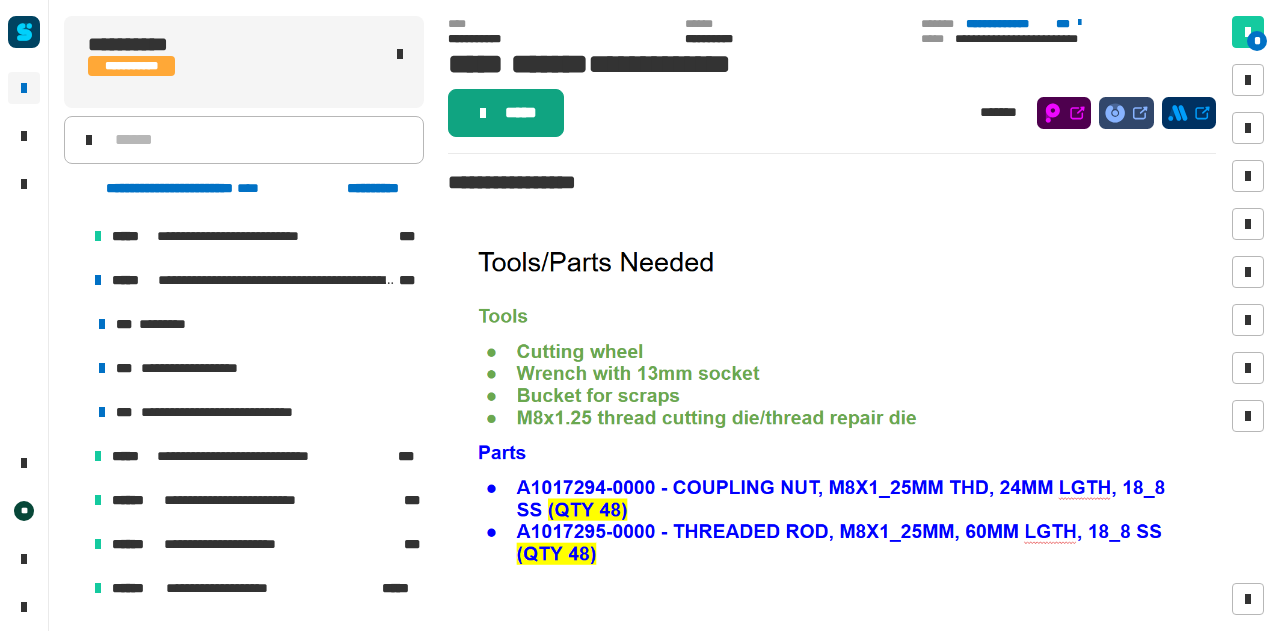 click on "*****" 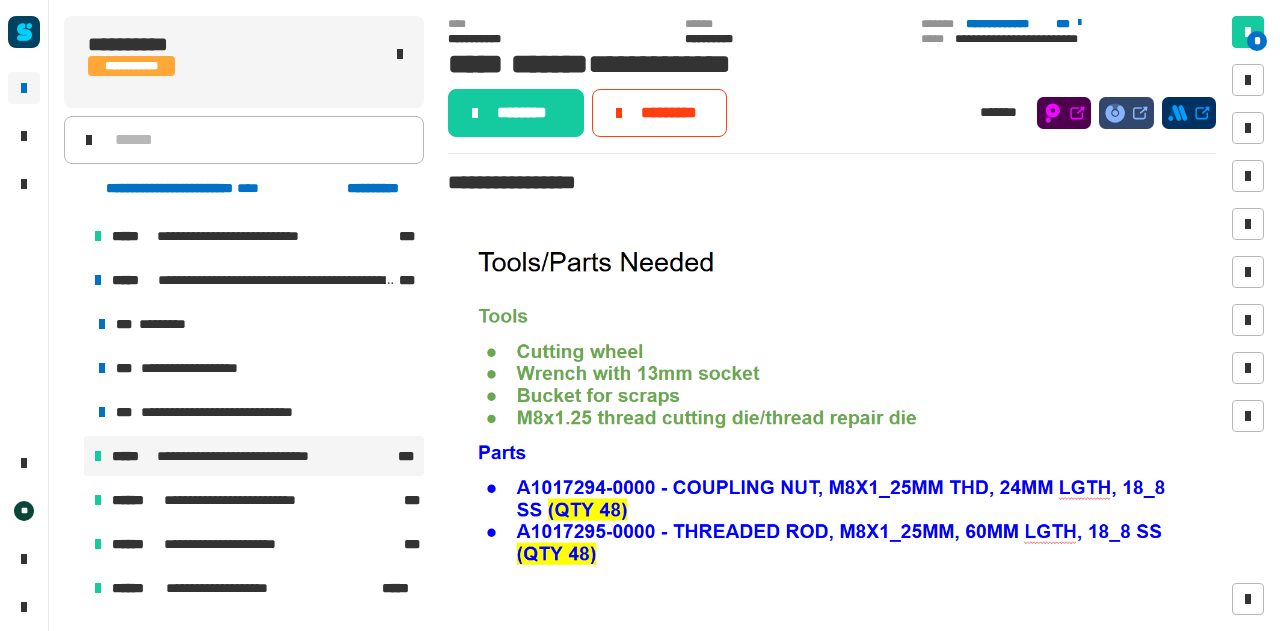 scroll, scrollTop: 305, scrollLeft: 0, axis: vertical 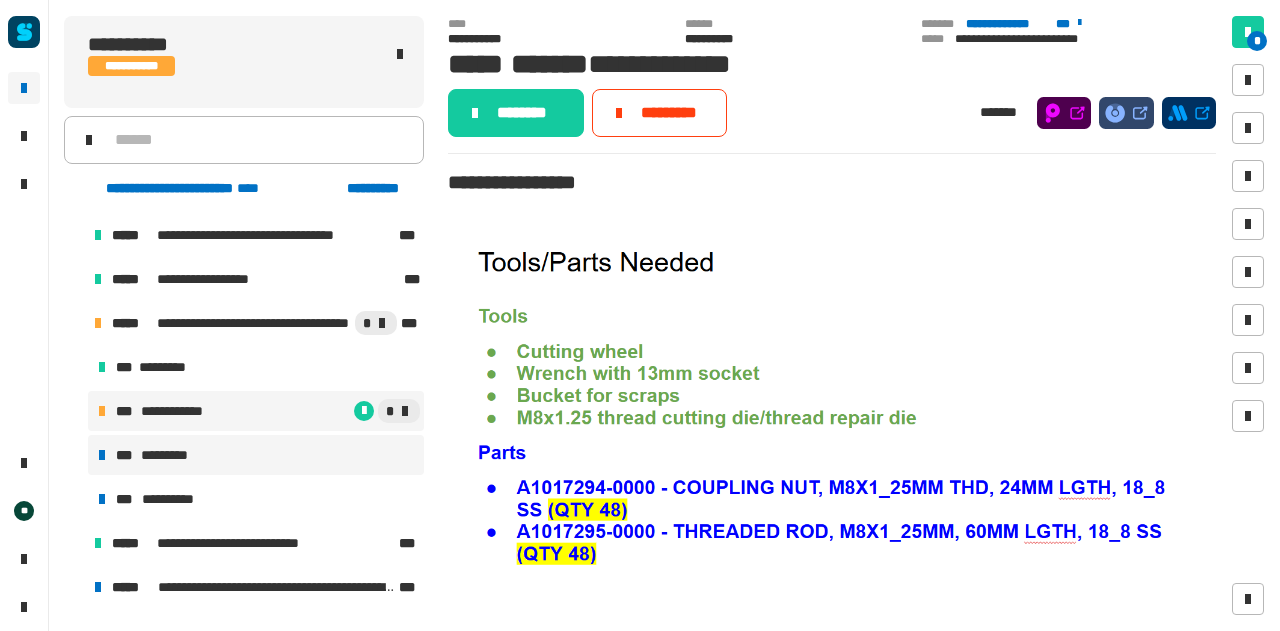 click on "*** *********" at bounding box center [256, 455] 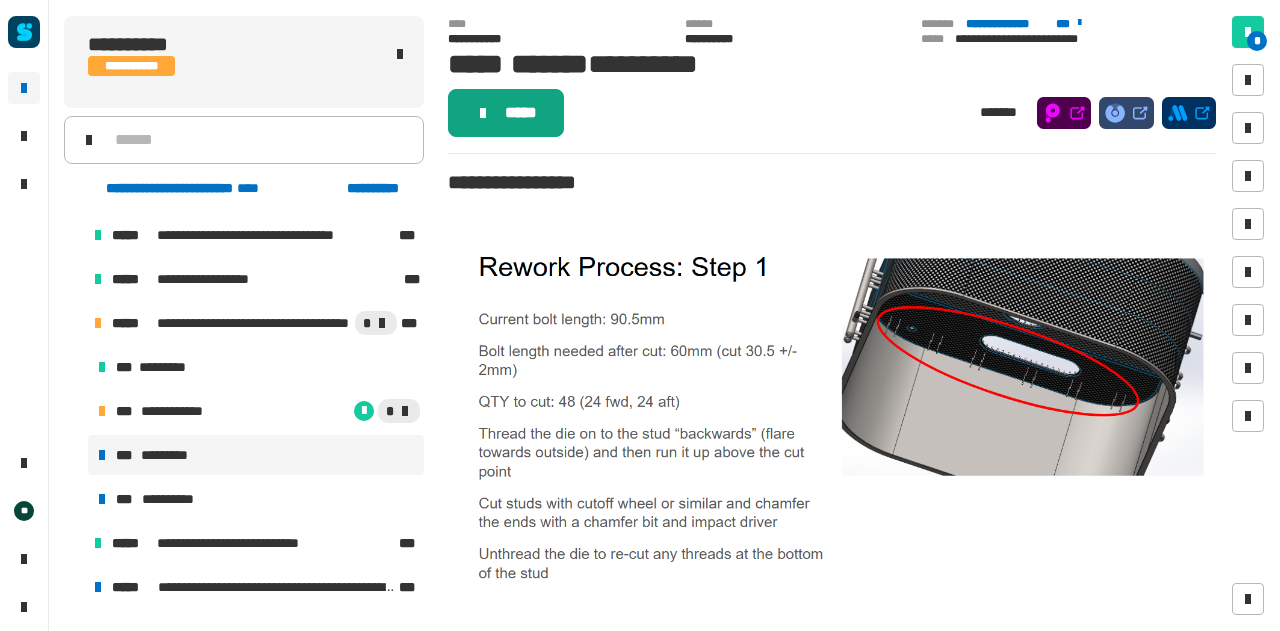 click on "*****" 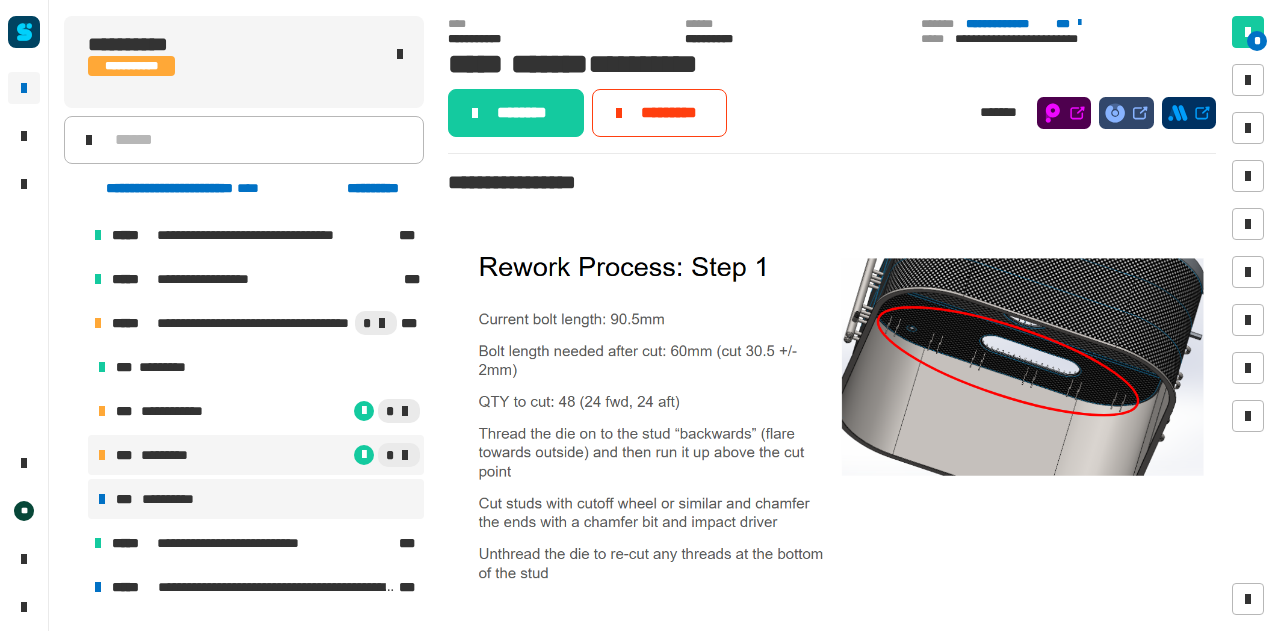 click on "**********" at bounding box center [256, 499] 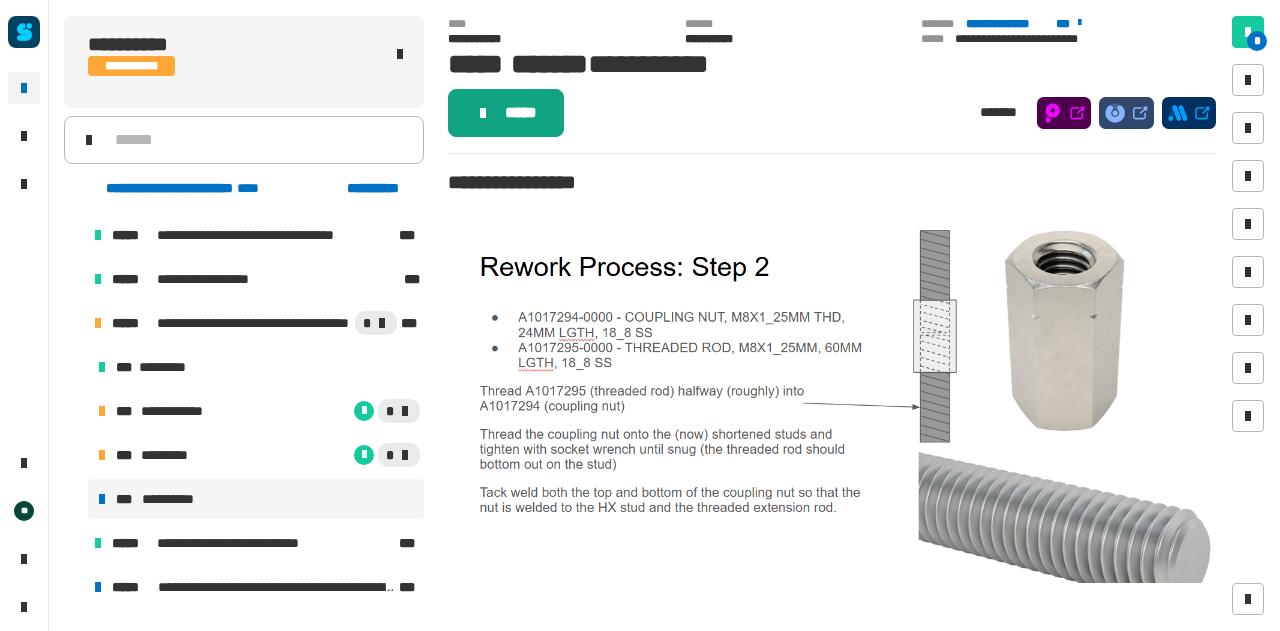 click on "*****" 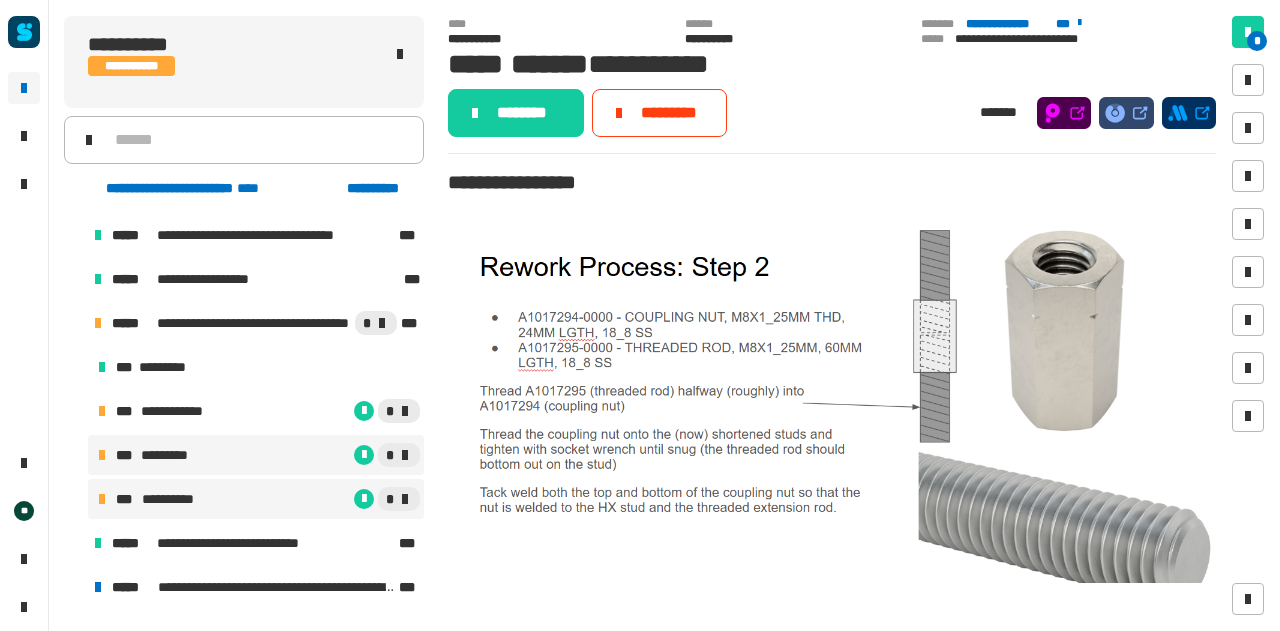 scroll, scrollTop: 565, scrollLeft: 0, axis: vertical 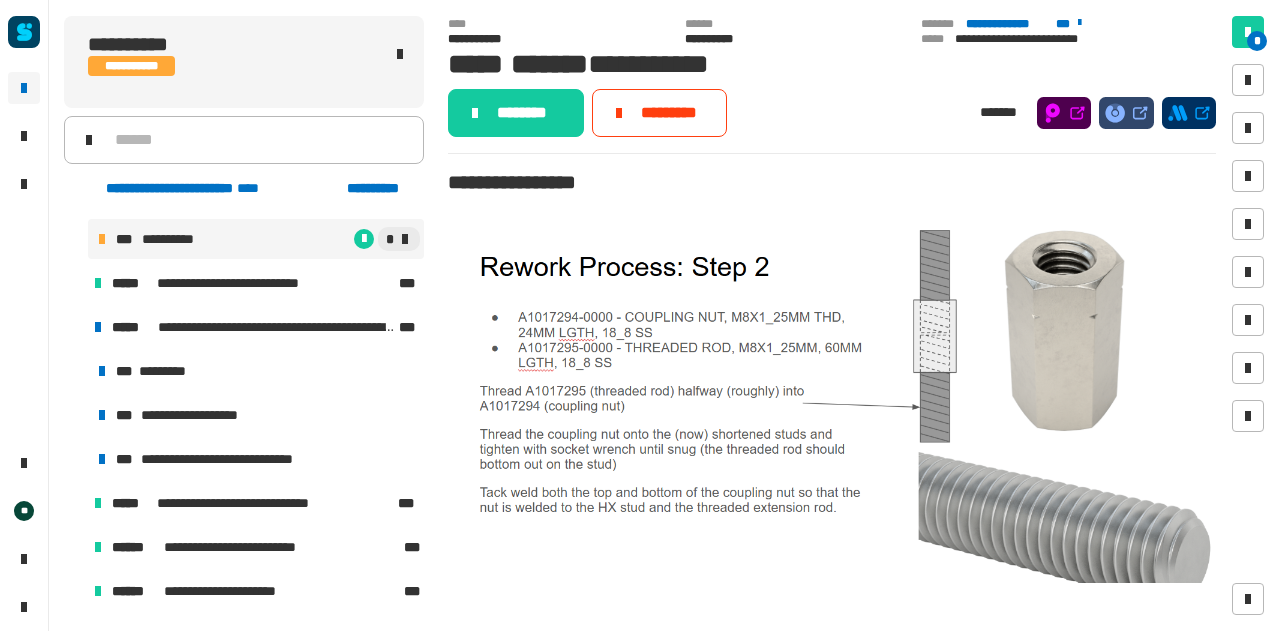 click at bounding box center [74, 327] 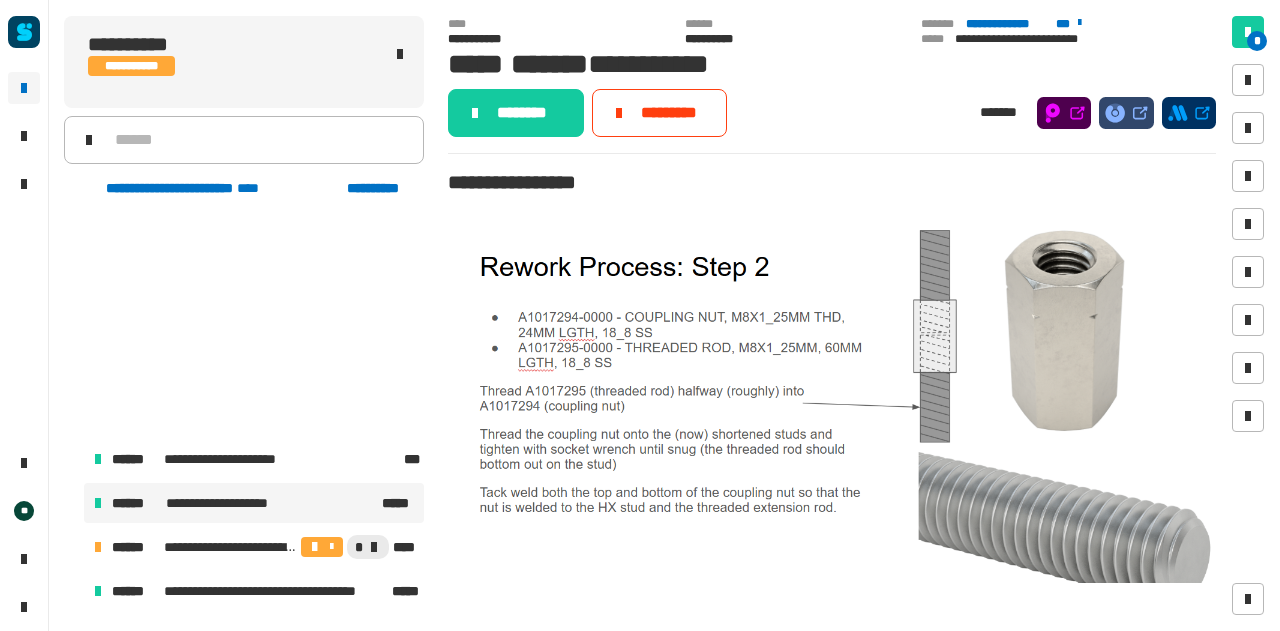 scroll, scrollTop: 810, scrollLeft: 0, axis: vertical 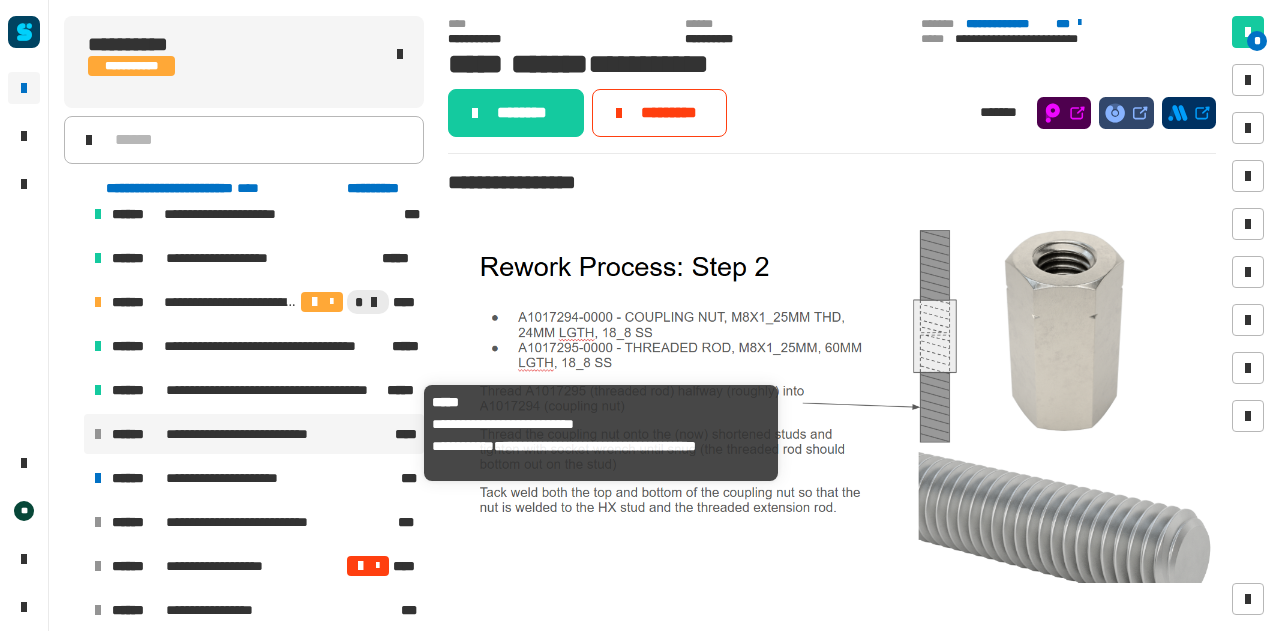 click on "**********" at bounding box center (254, 434) 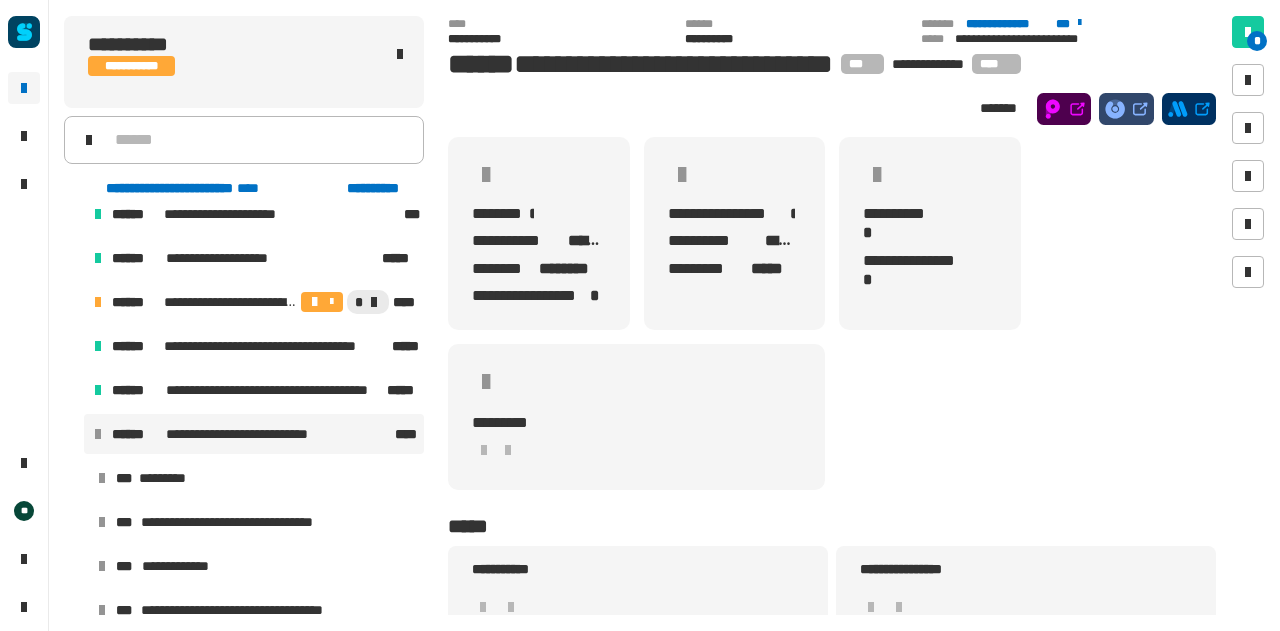 click on "**********" 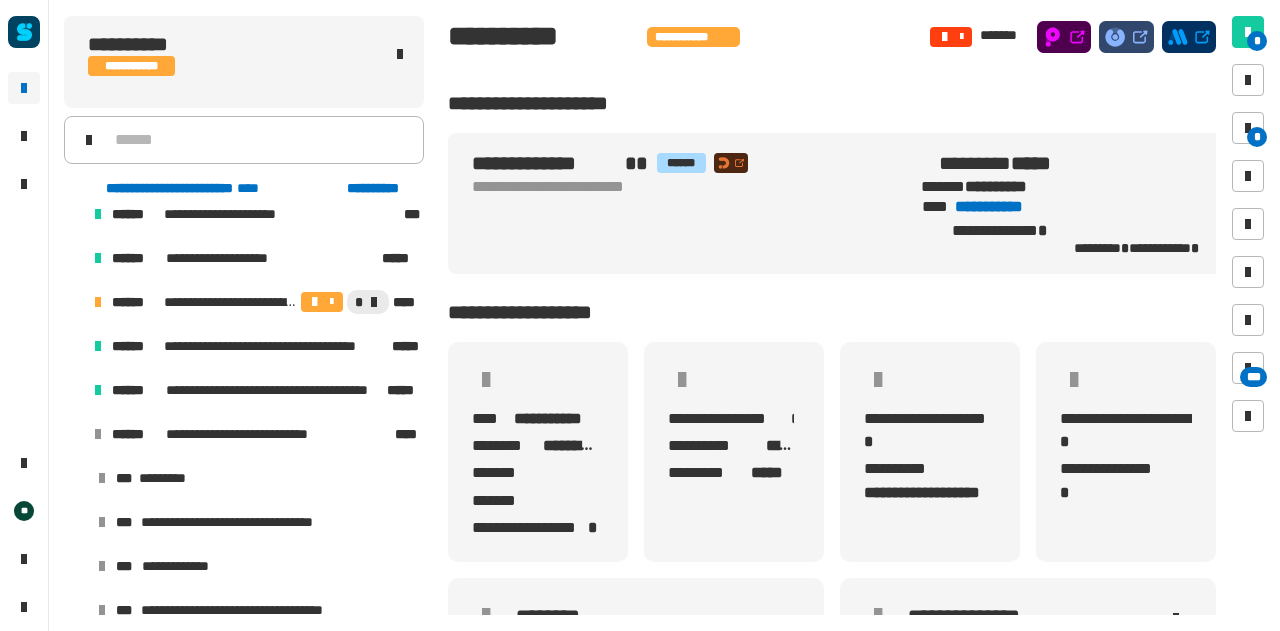 scroll, scrollTop: 410, scrollLeft: 0, axis: vertical 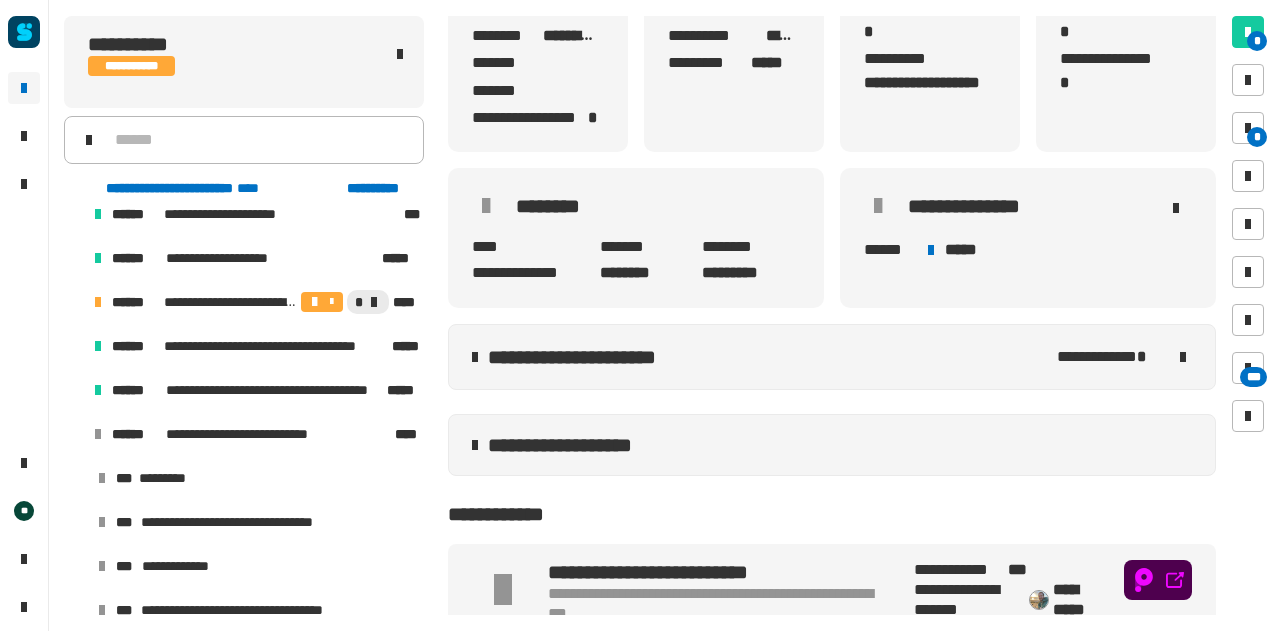 click on "**********" 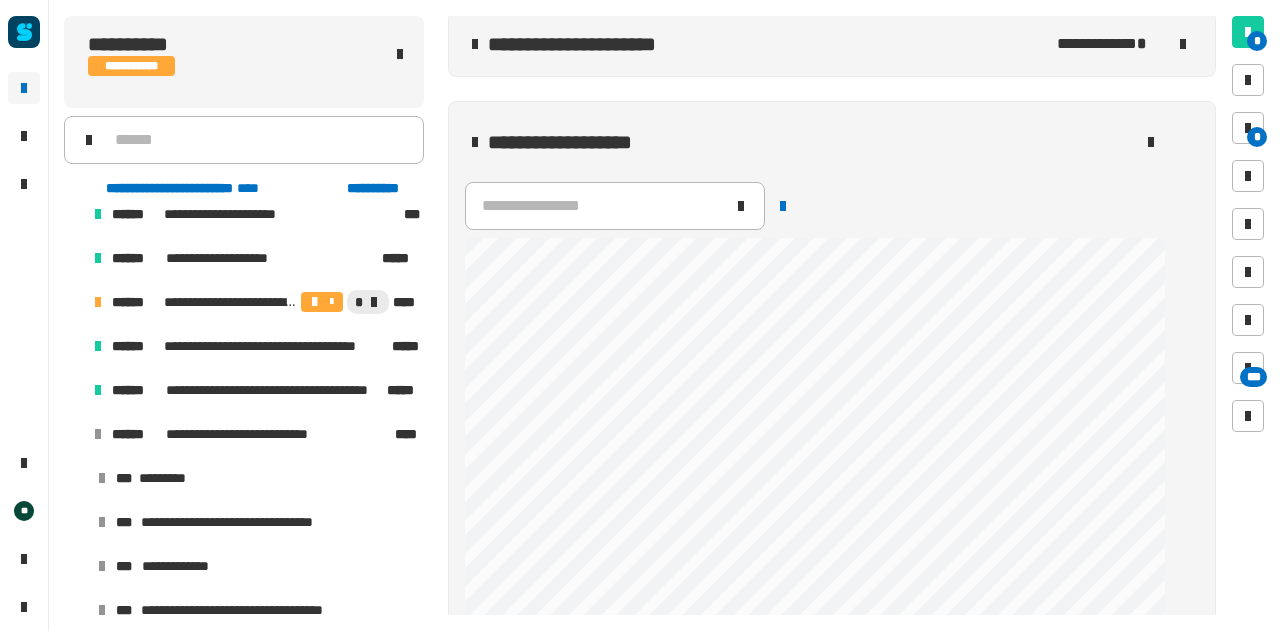 scroll, scrollTop: 803, scrollLeft: 0, axis: vertical 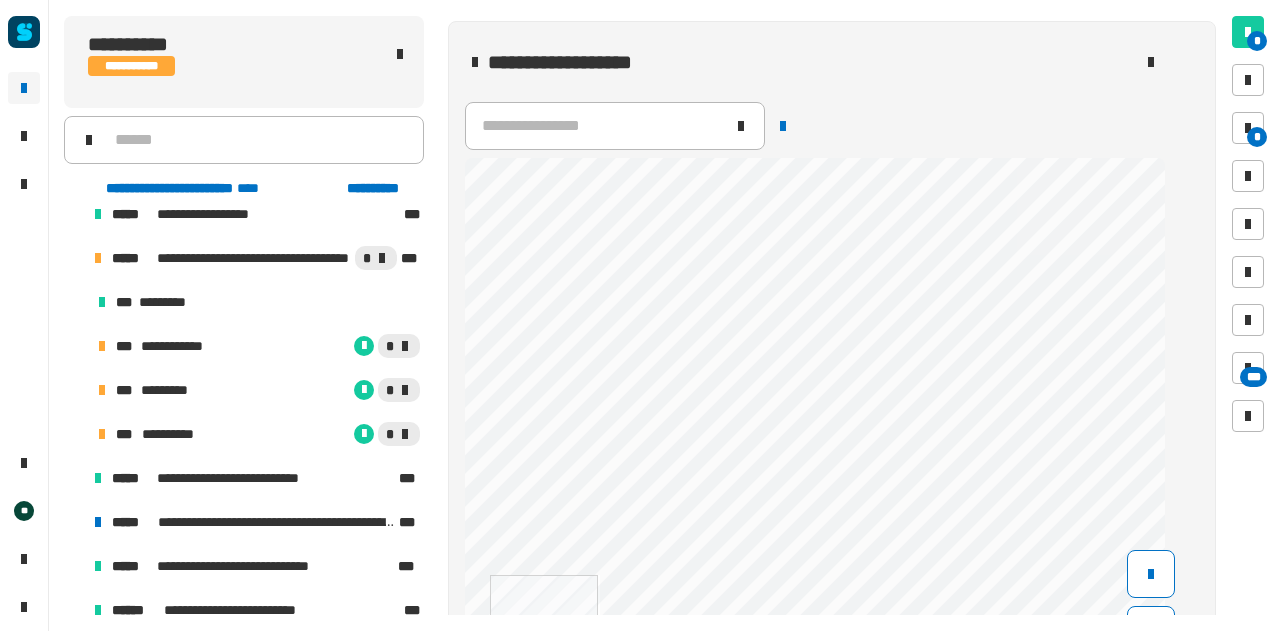 click at bounding box center [74, 258] 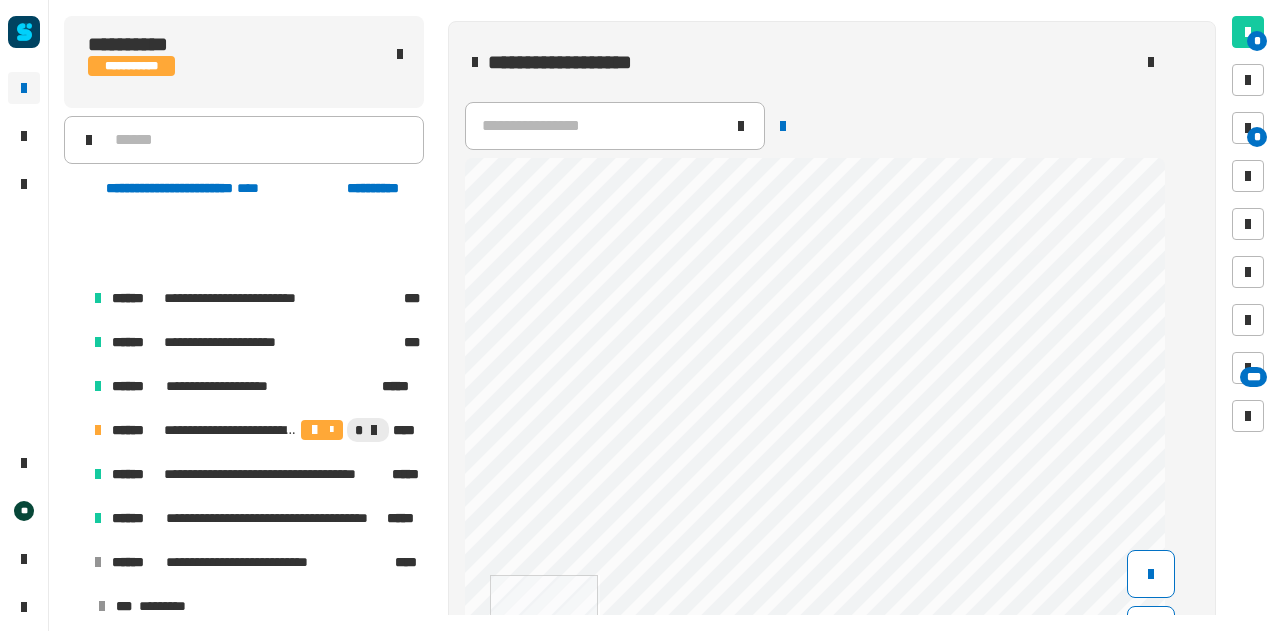 scroll, scrollTop: 602, scrollLeft: 0, axis: vertical 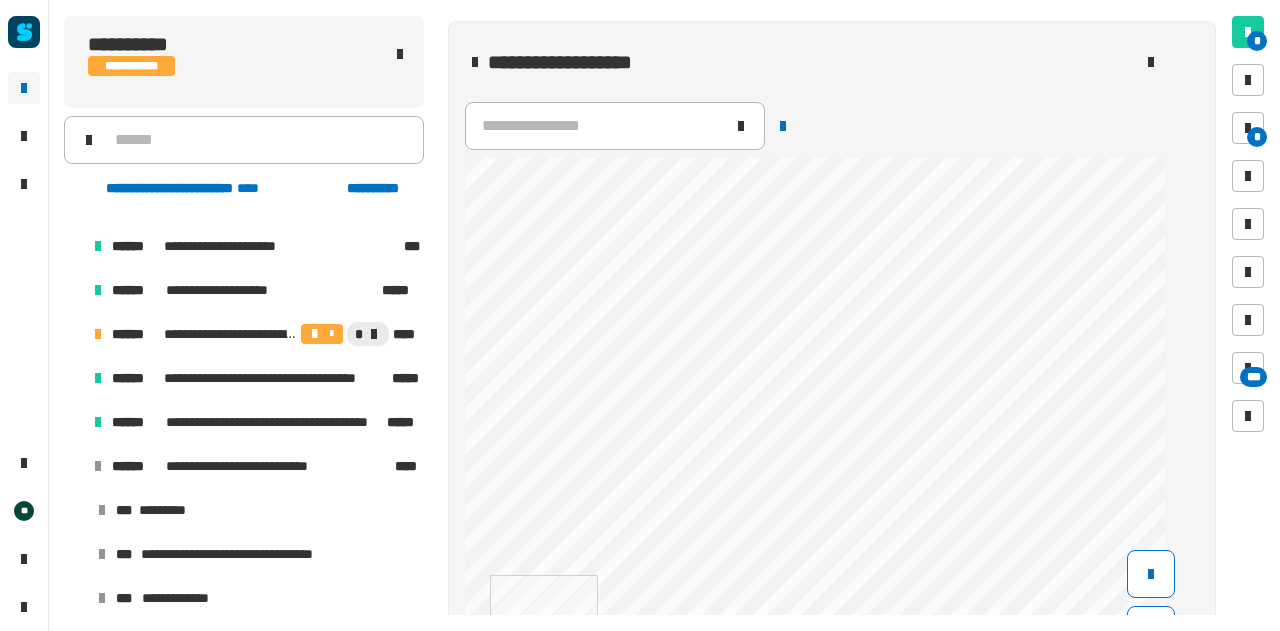 click at bounding box center [74, 466] 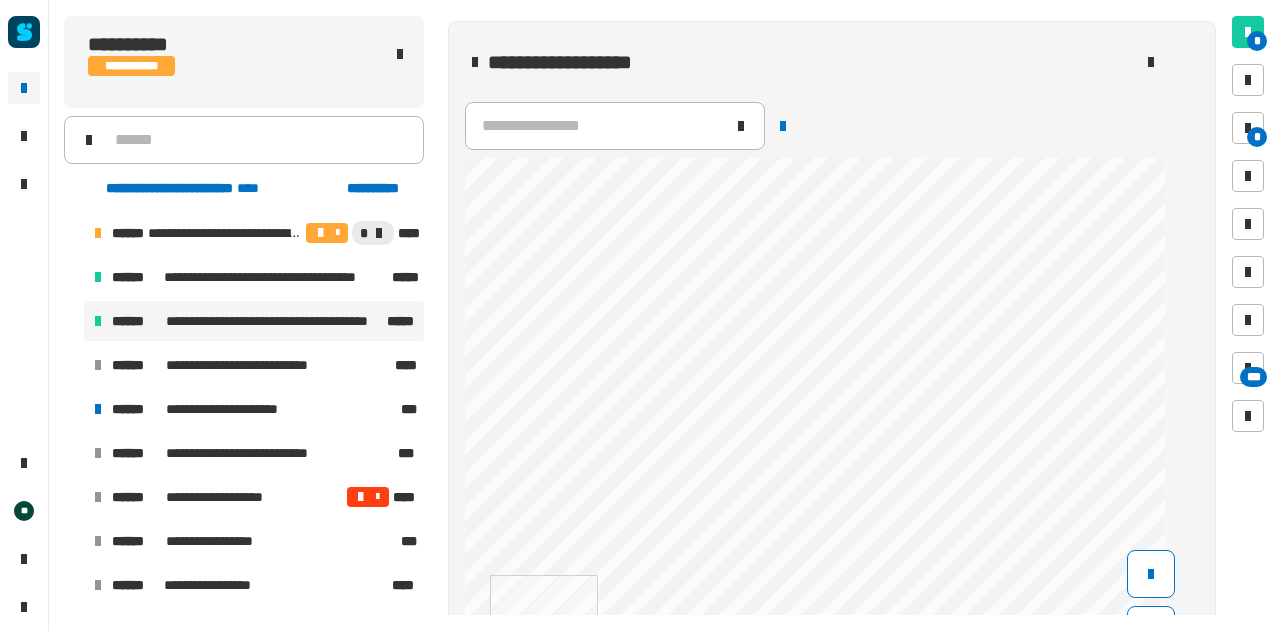 scroll, scrollTop: 702, scrollLeft: 0, axis: vertical 